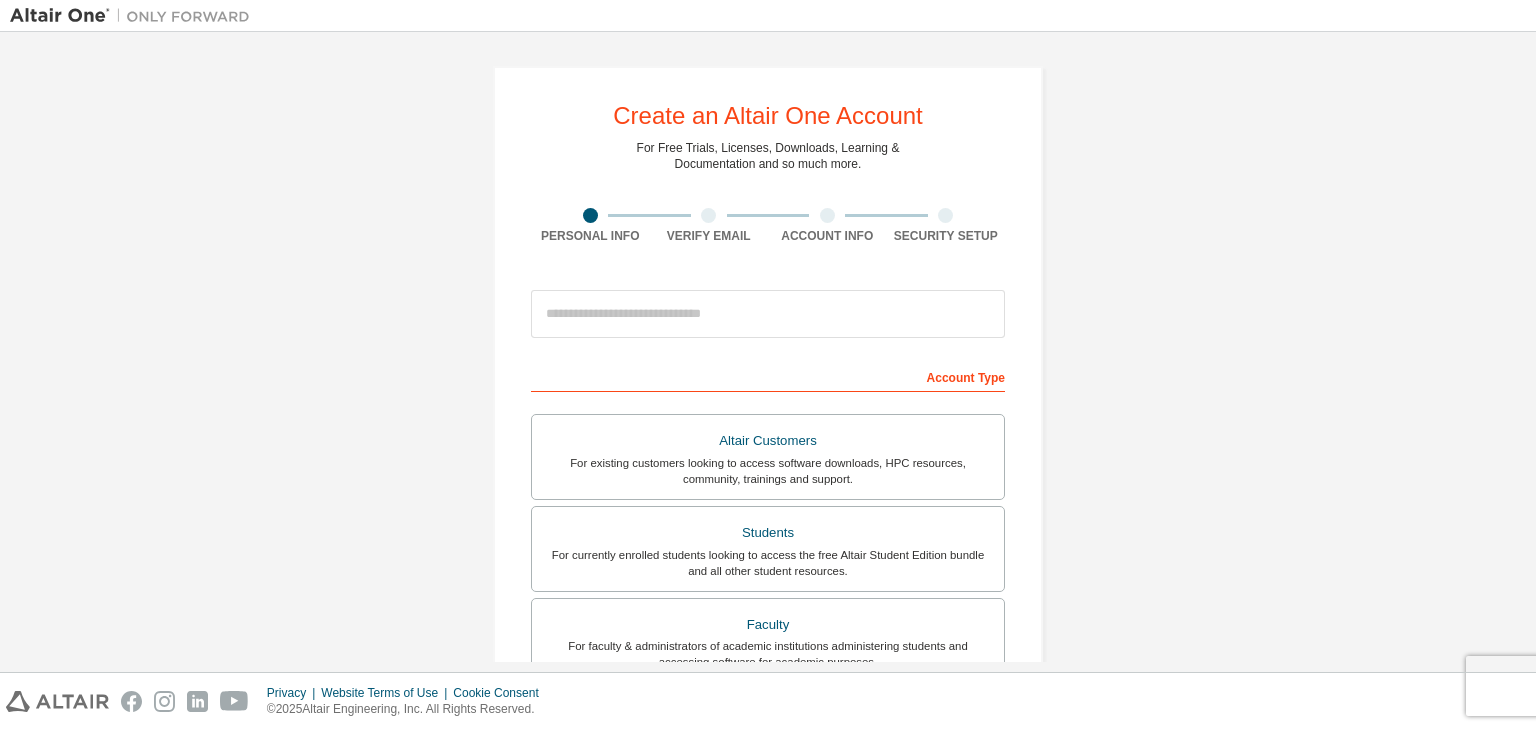 scroll, scrollTop: 0, scrollLeft: 0, axis: both 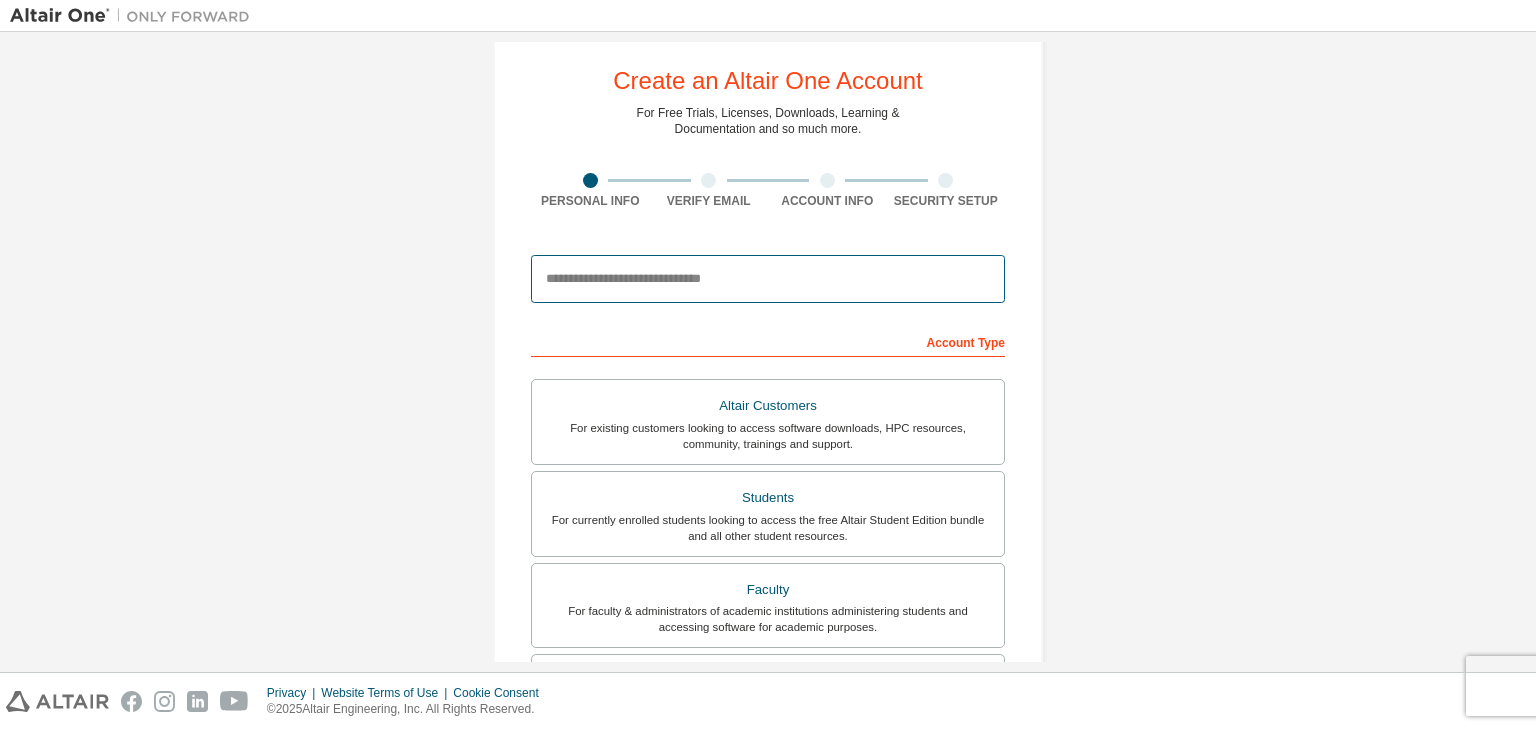 click at bounding box center [768, 279] 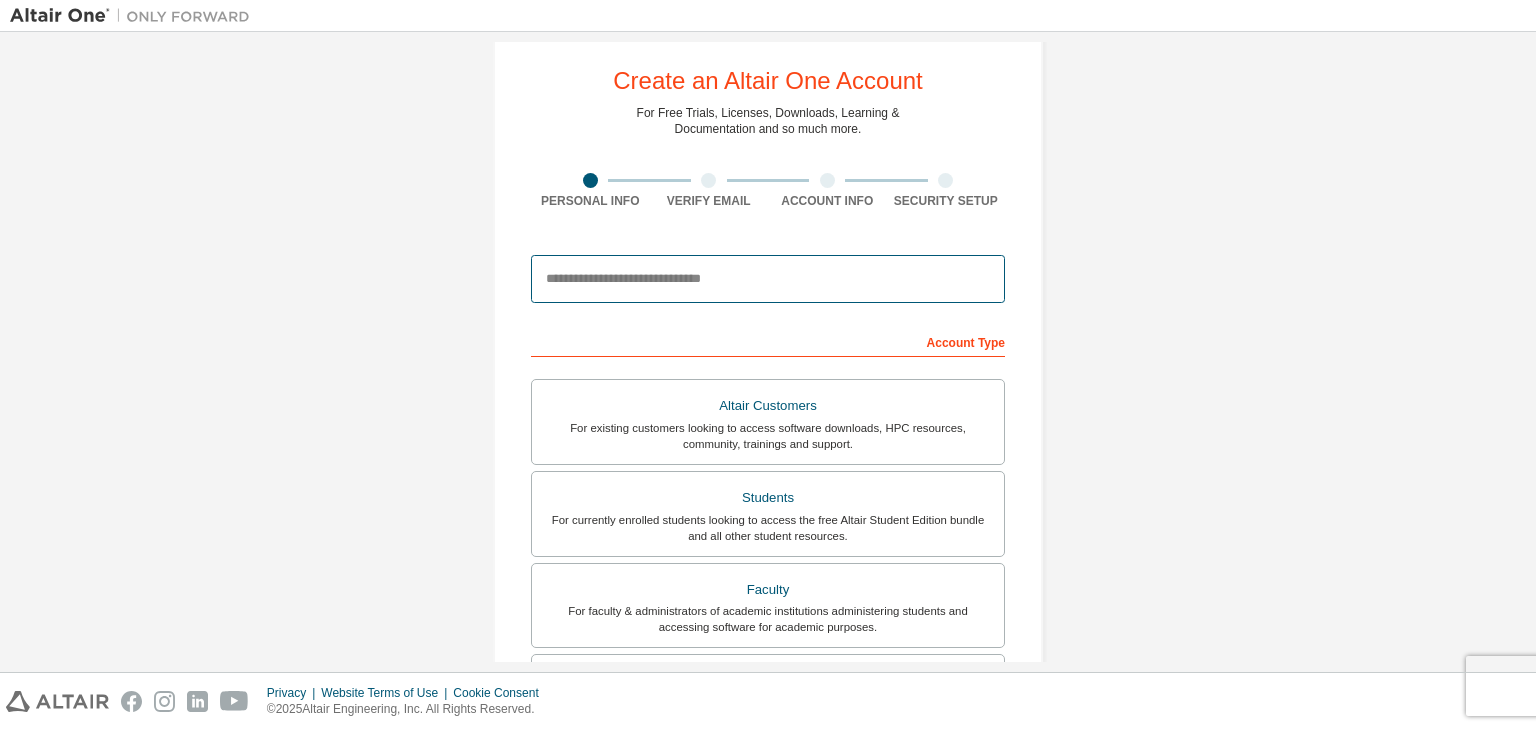 type on "**********" 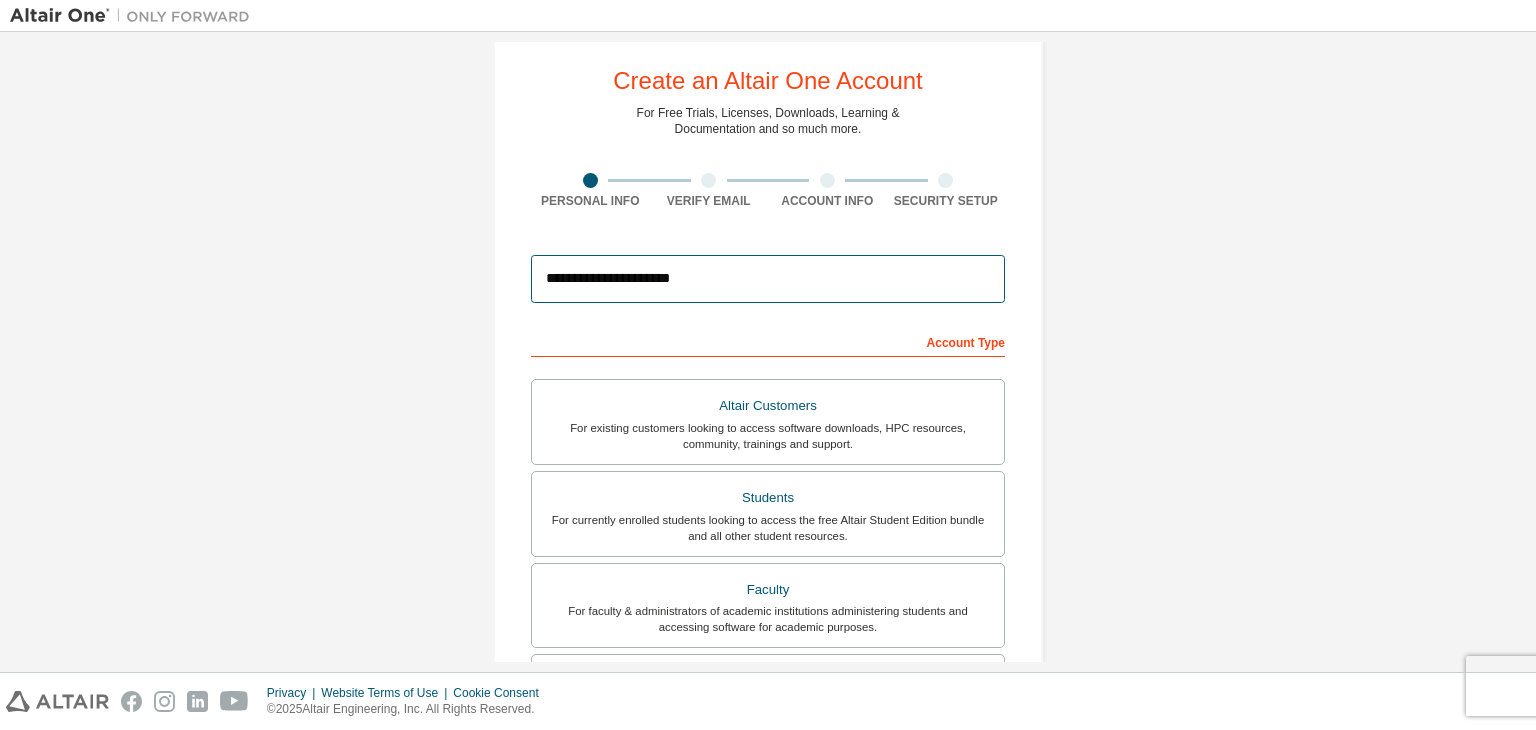 click on "**********" at bounding box center [768, 279] 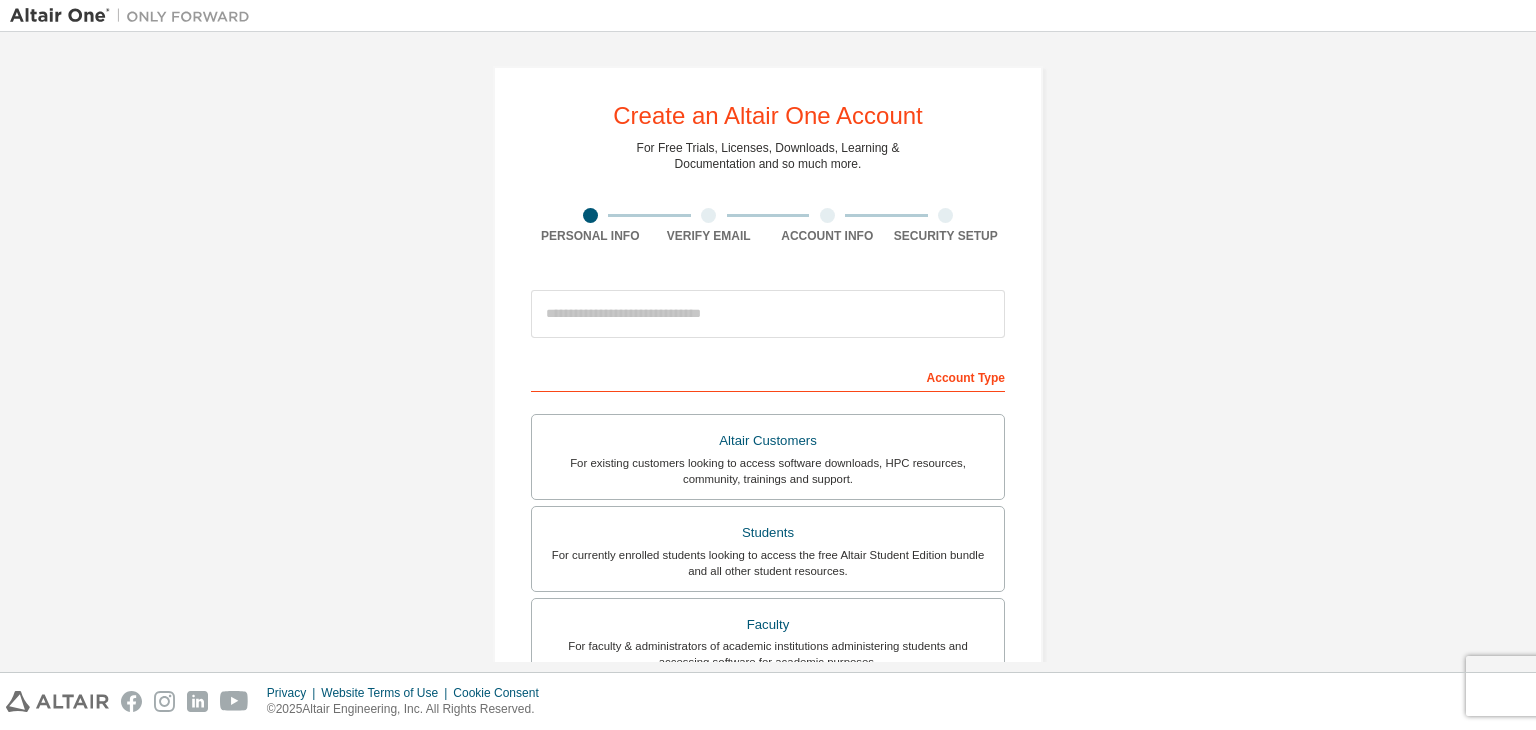 scroll, scrollTop: 0, scrollLeft: 0, axis: both 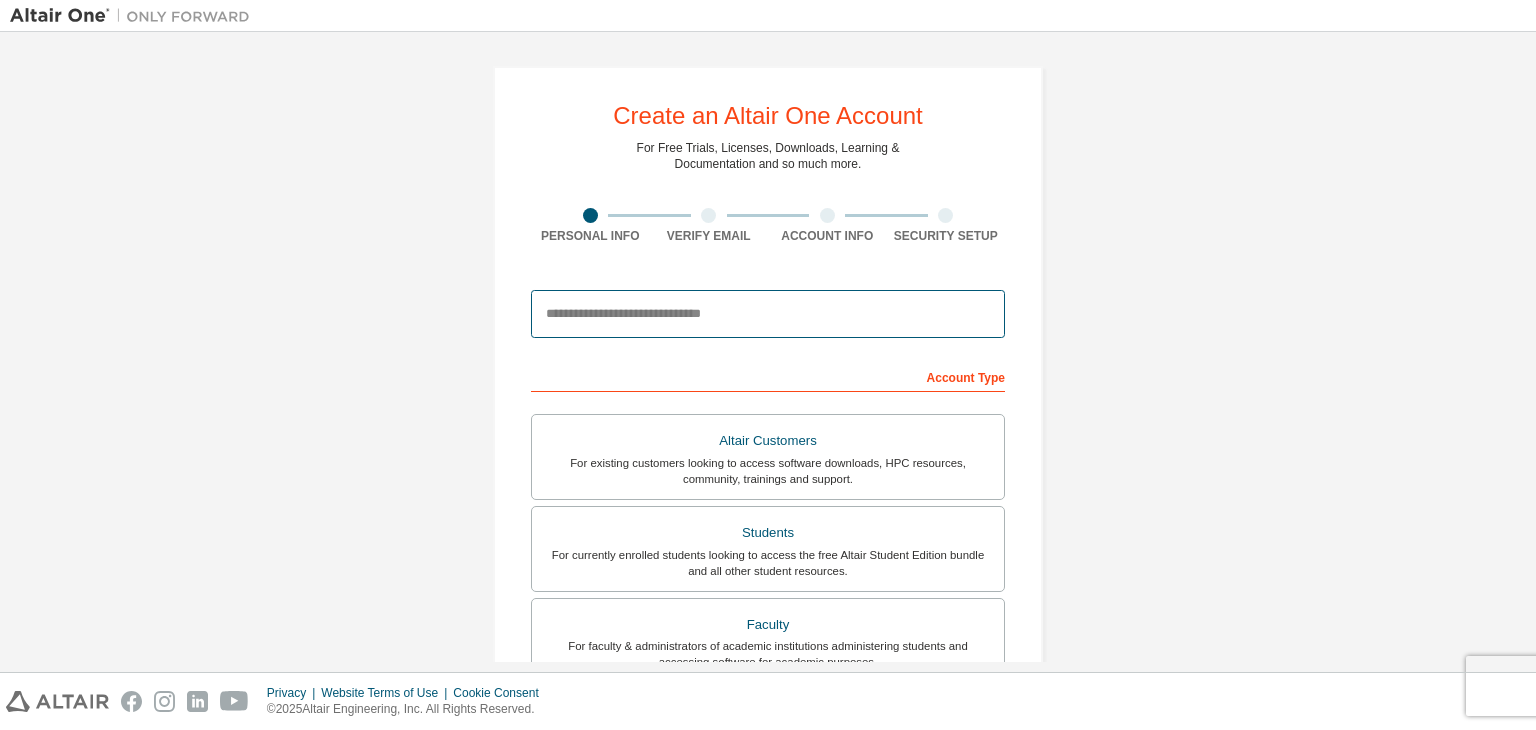click at bounding box center (768, 314) 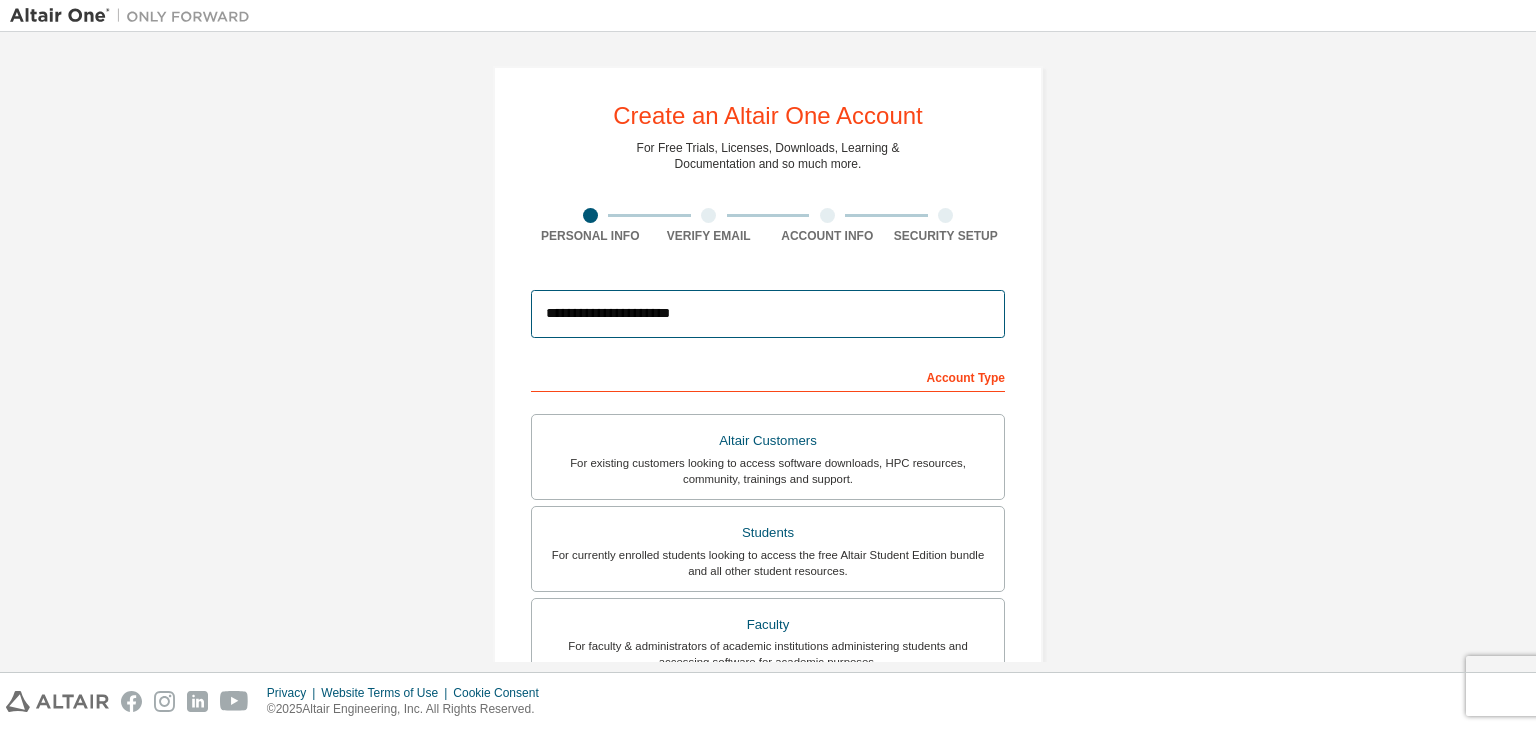 type on "**********" 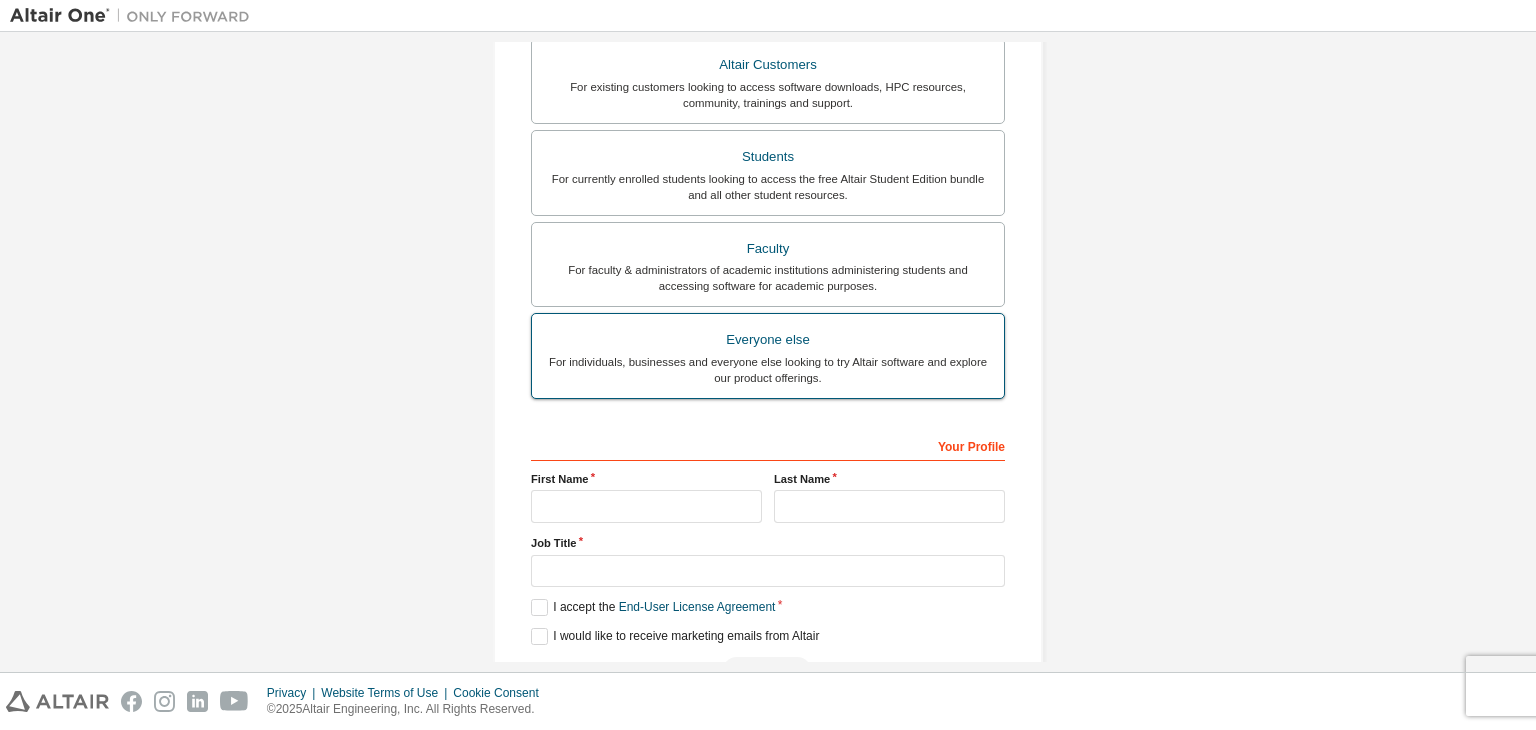 scroll, scrollTop: 400, scrollLeft: 0, axis: vertical 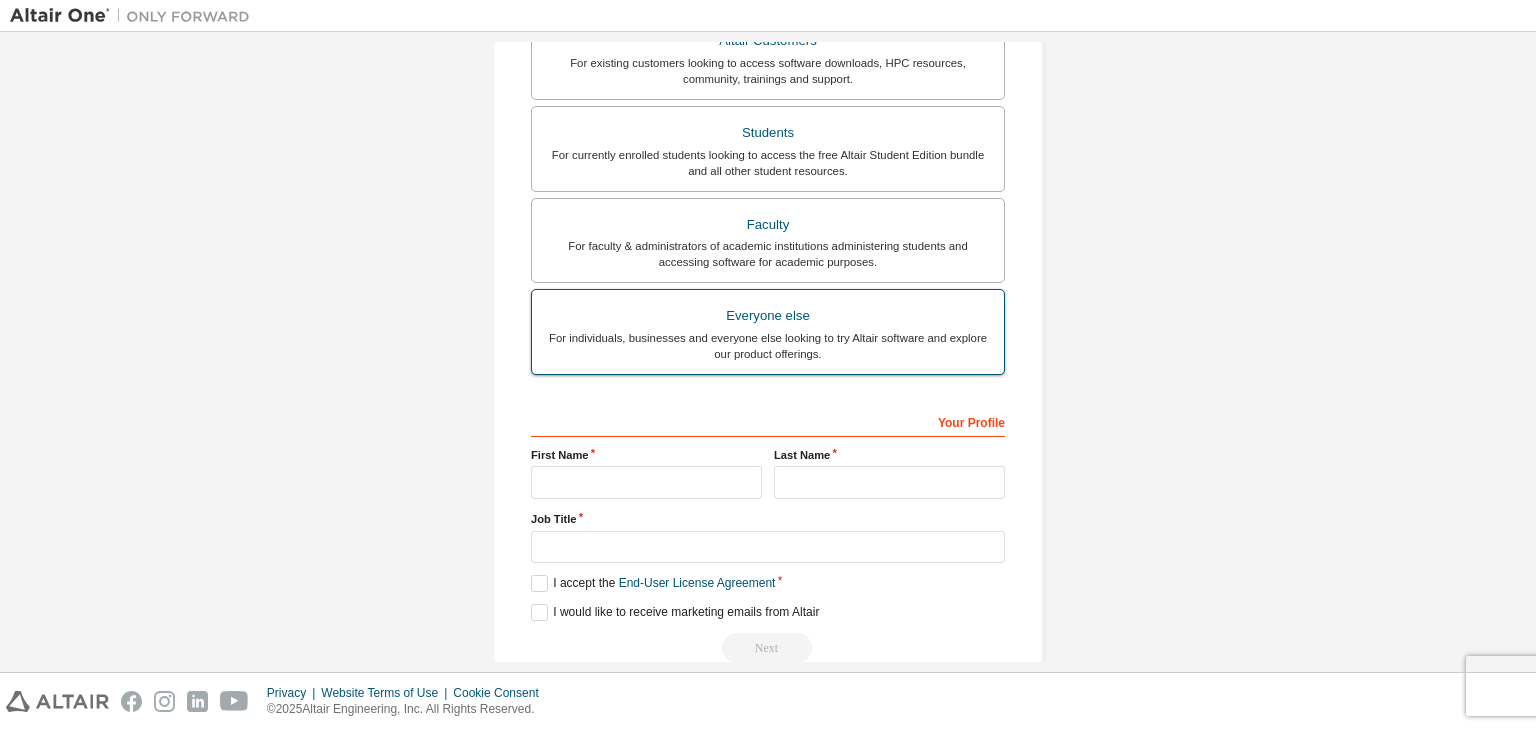 click on "For individuals, businesses and everyone else looking to try Altair software and explore our product offerings." at bounding box center [768, 346] 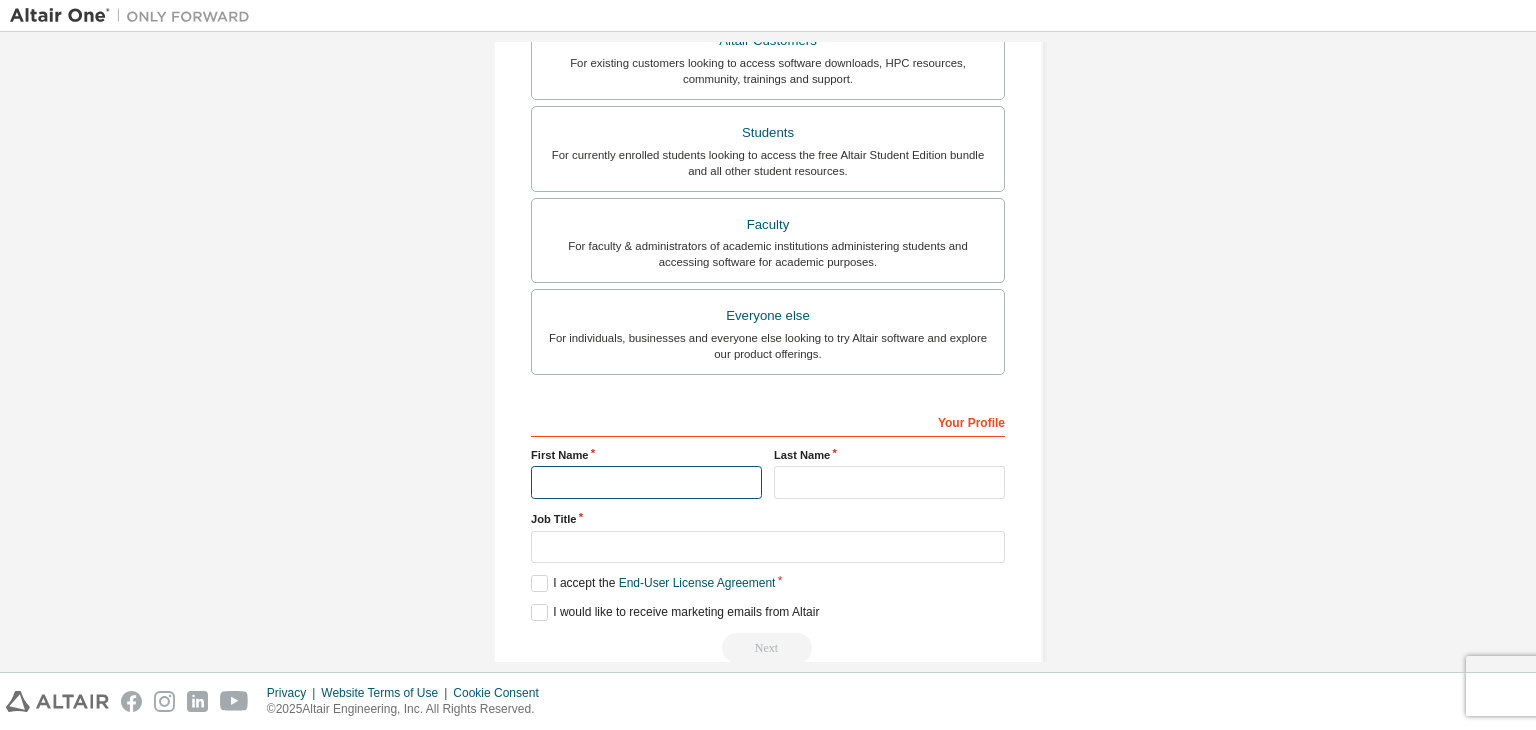 click at bounding box center [646, 482] 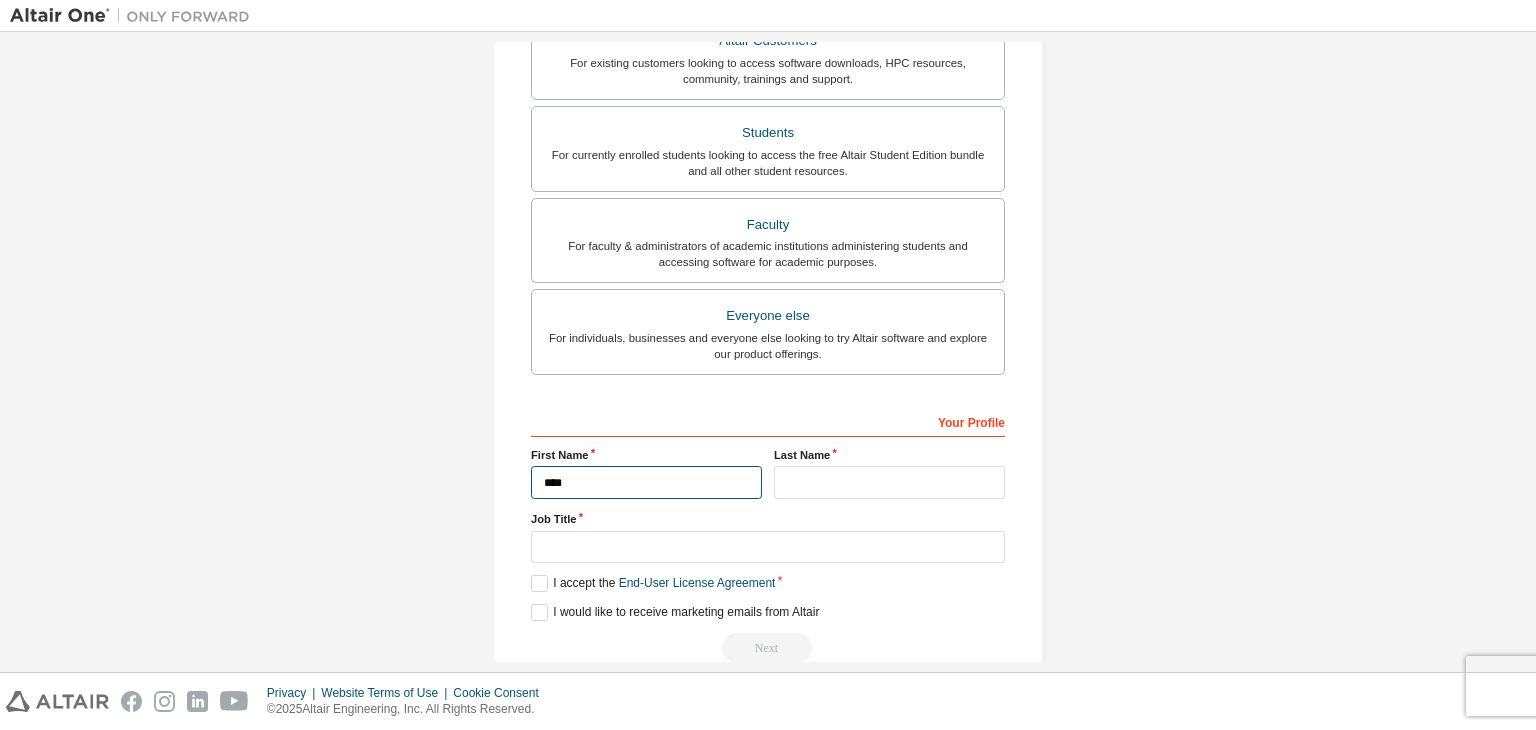 type on "****" 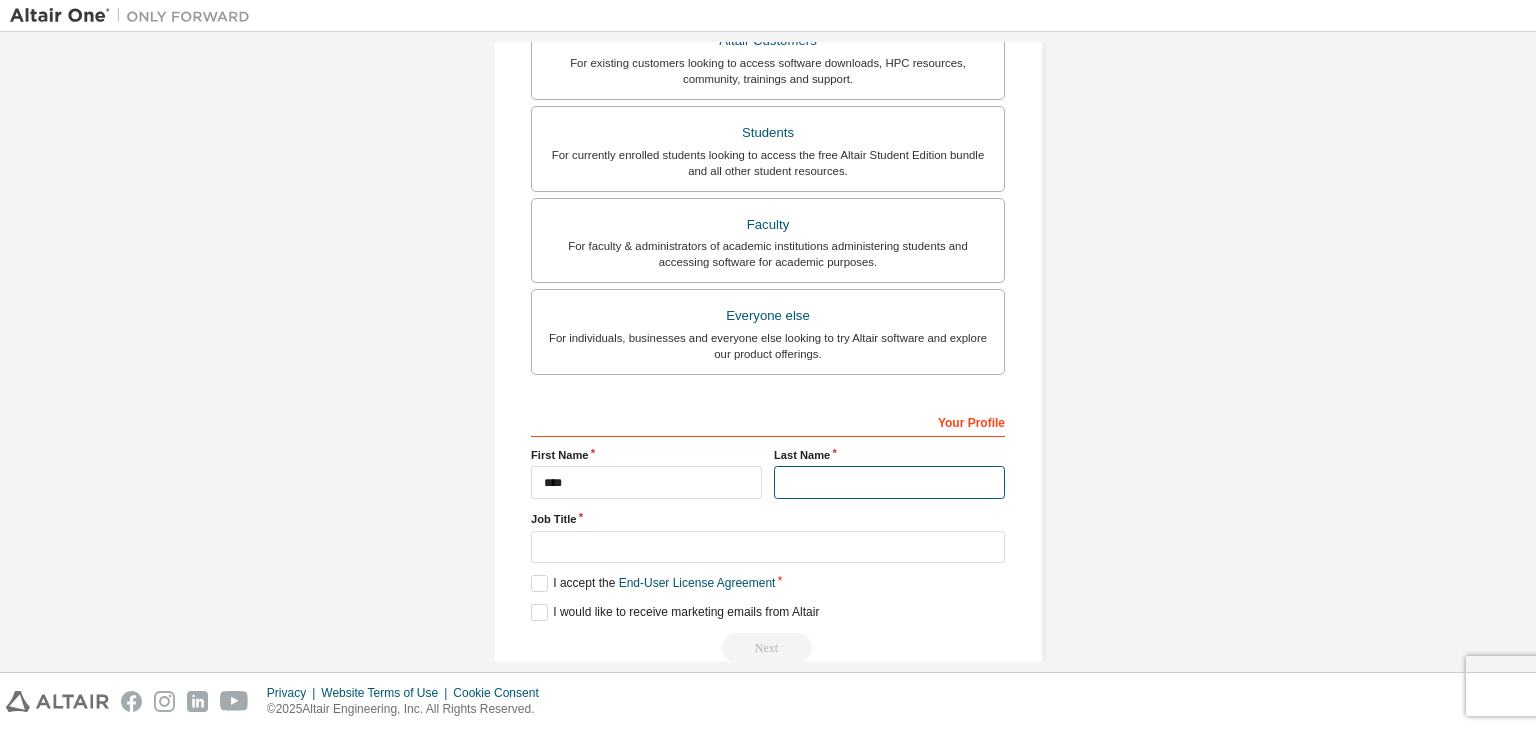 click at bounding box center (889, 482) 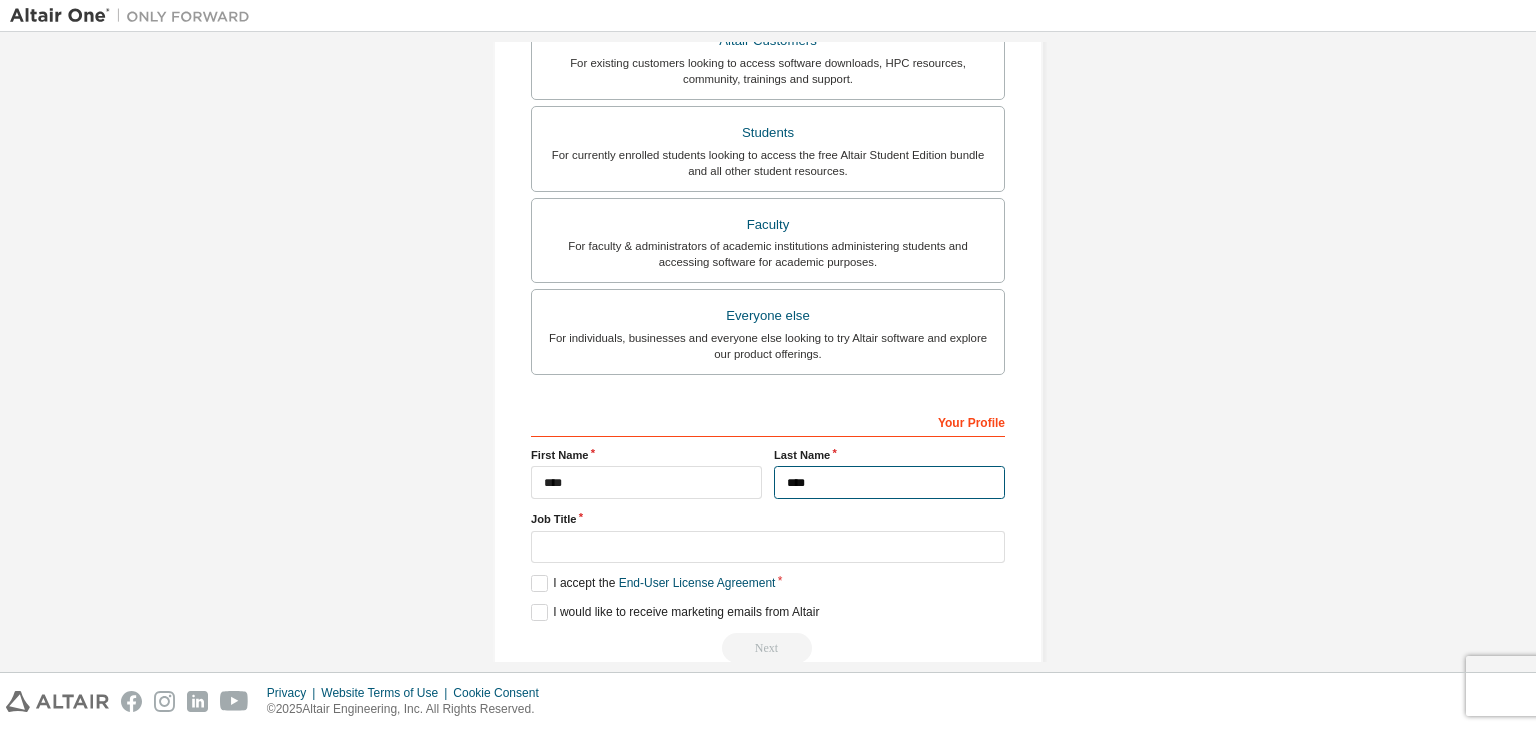 type on "****" 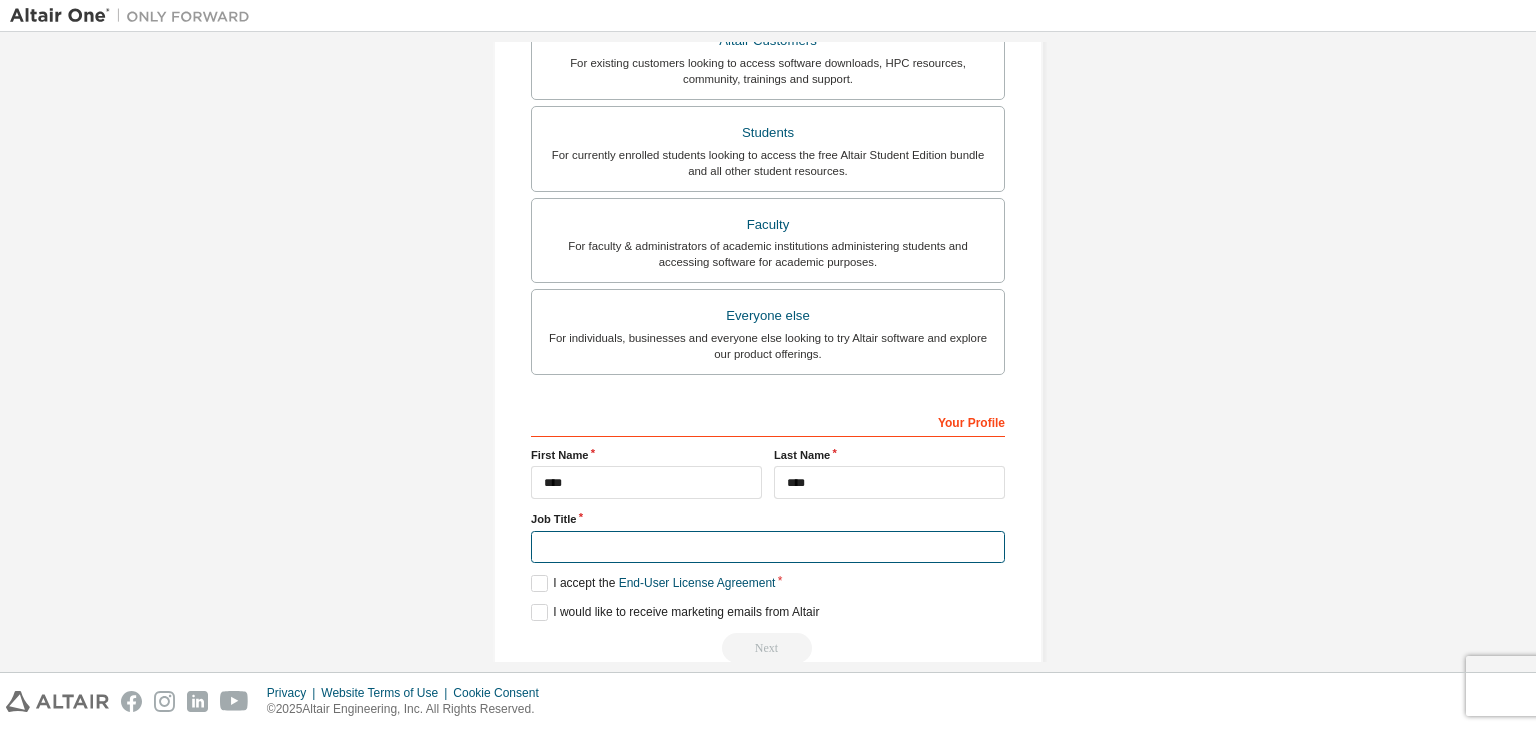 click at bounding box center [768, 547] 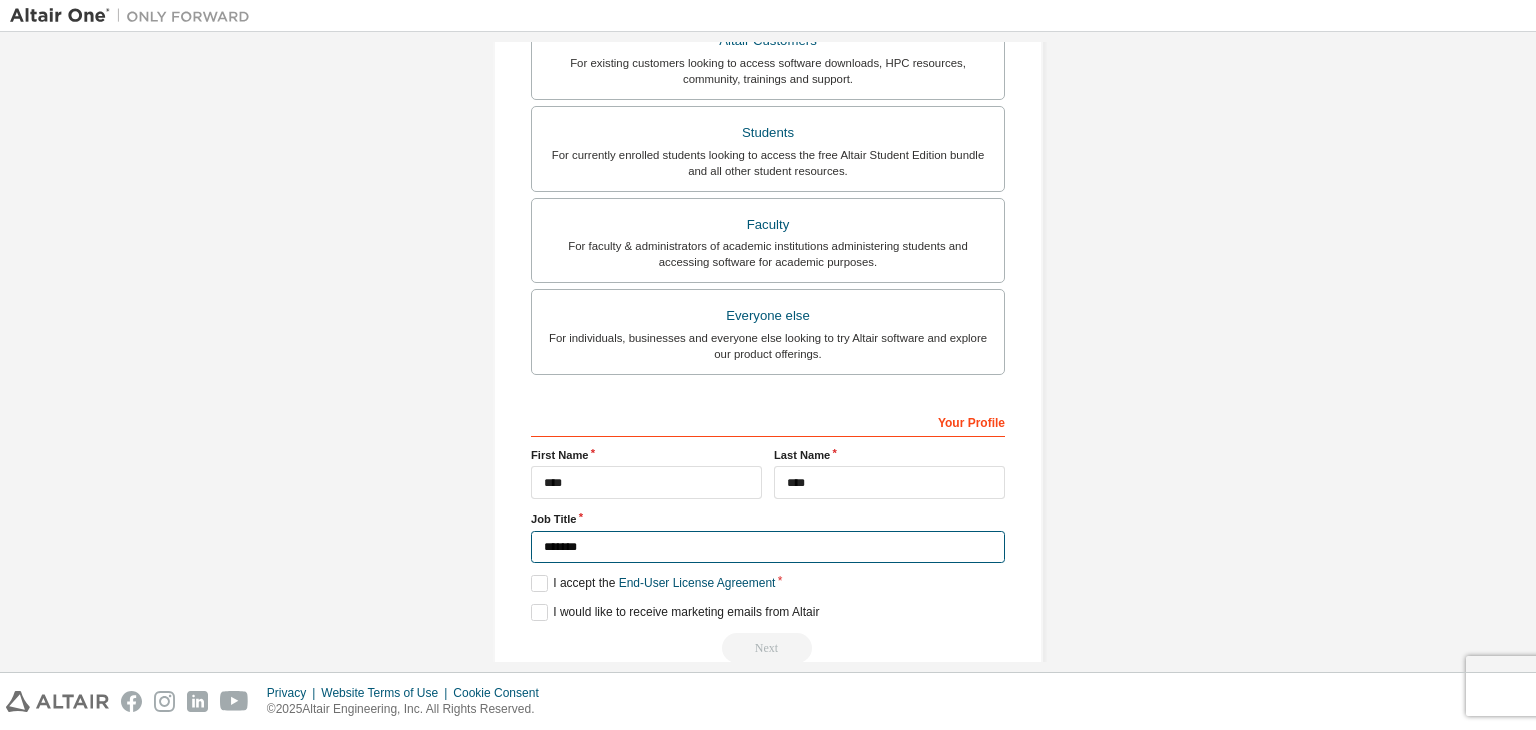 type on "*******" 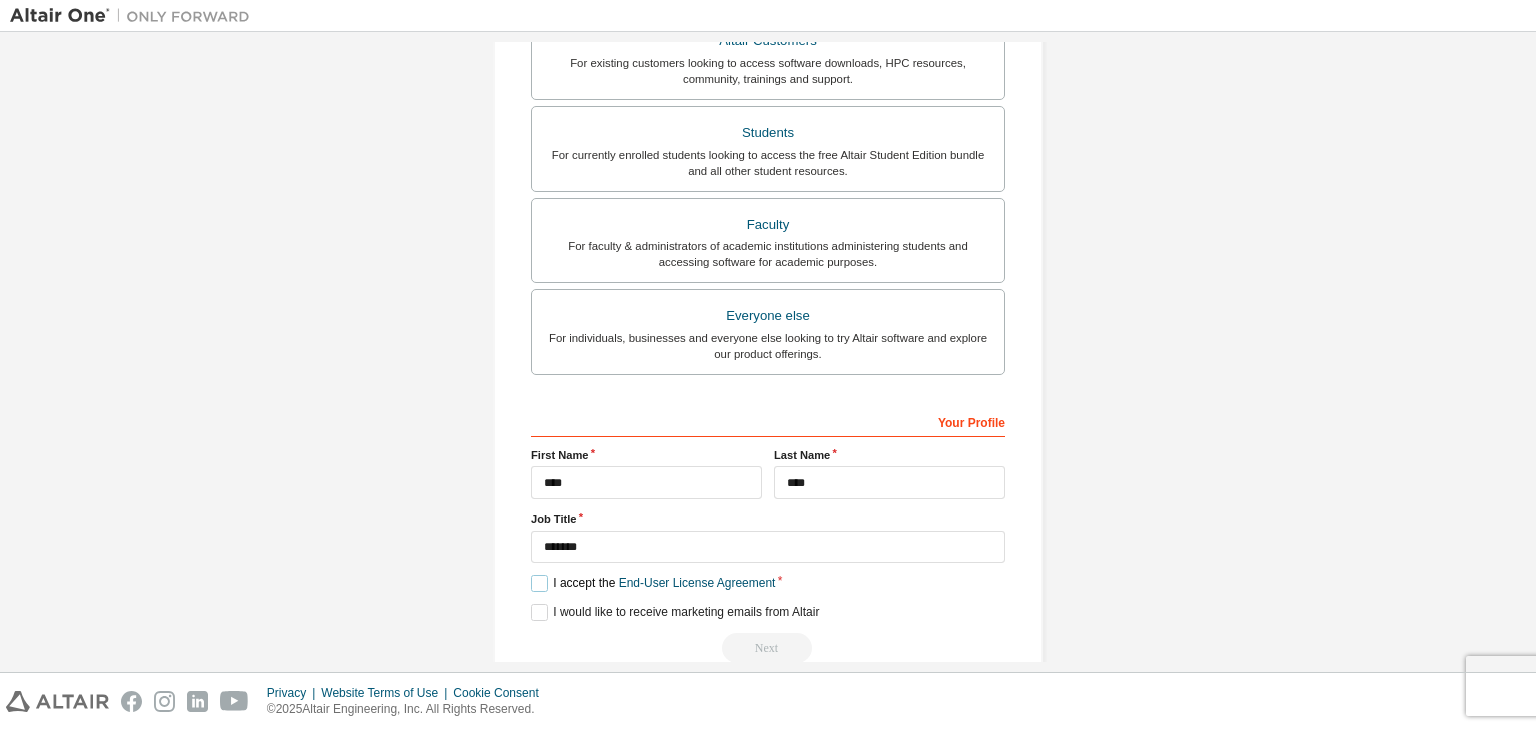 click on "I accept the    End-User License Agreement" at bounding box center [653, 583] 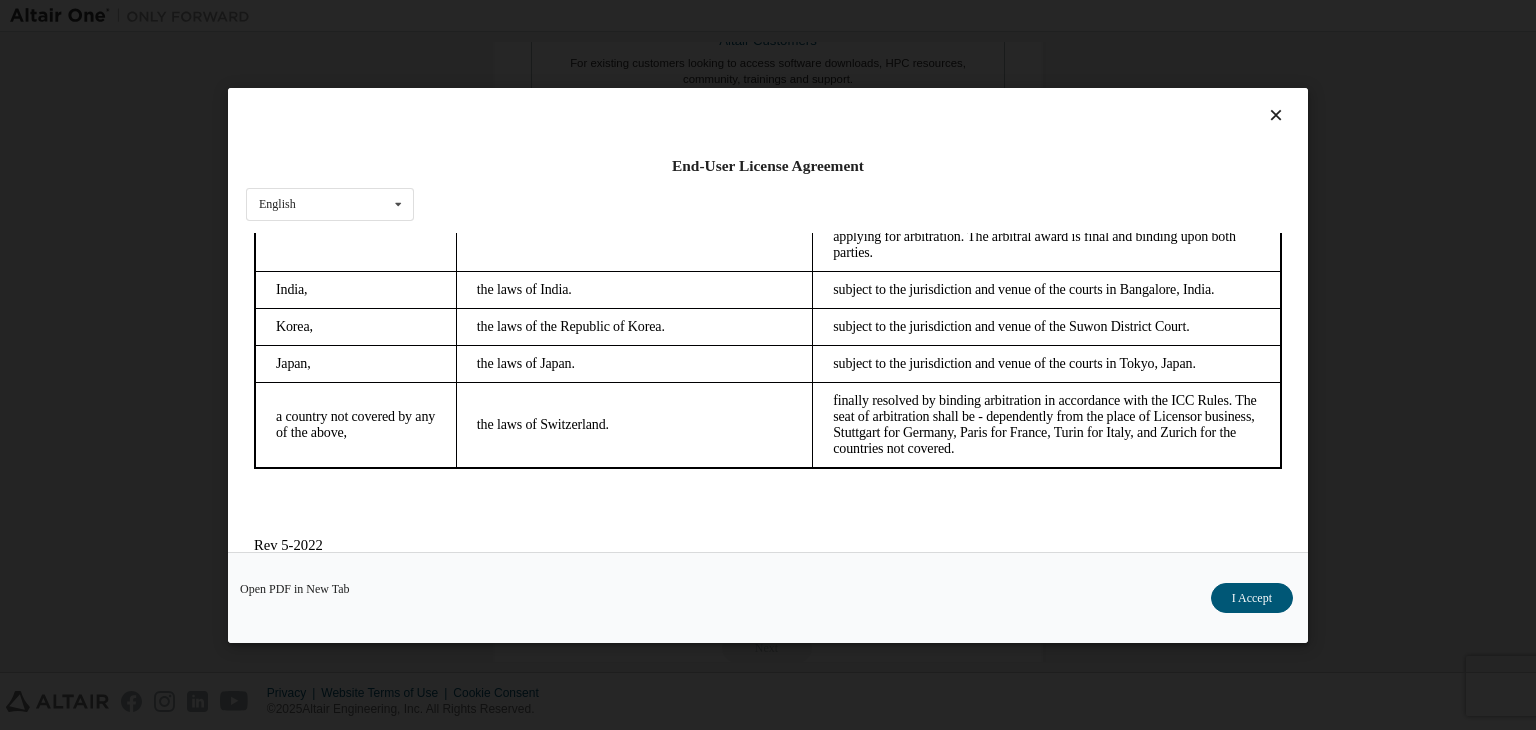 scroll, scrollTop: 5615, scrollLeft: 0, axis: vertical 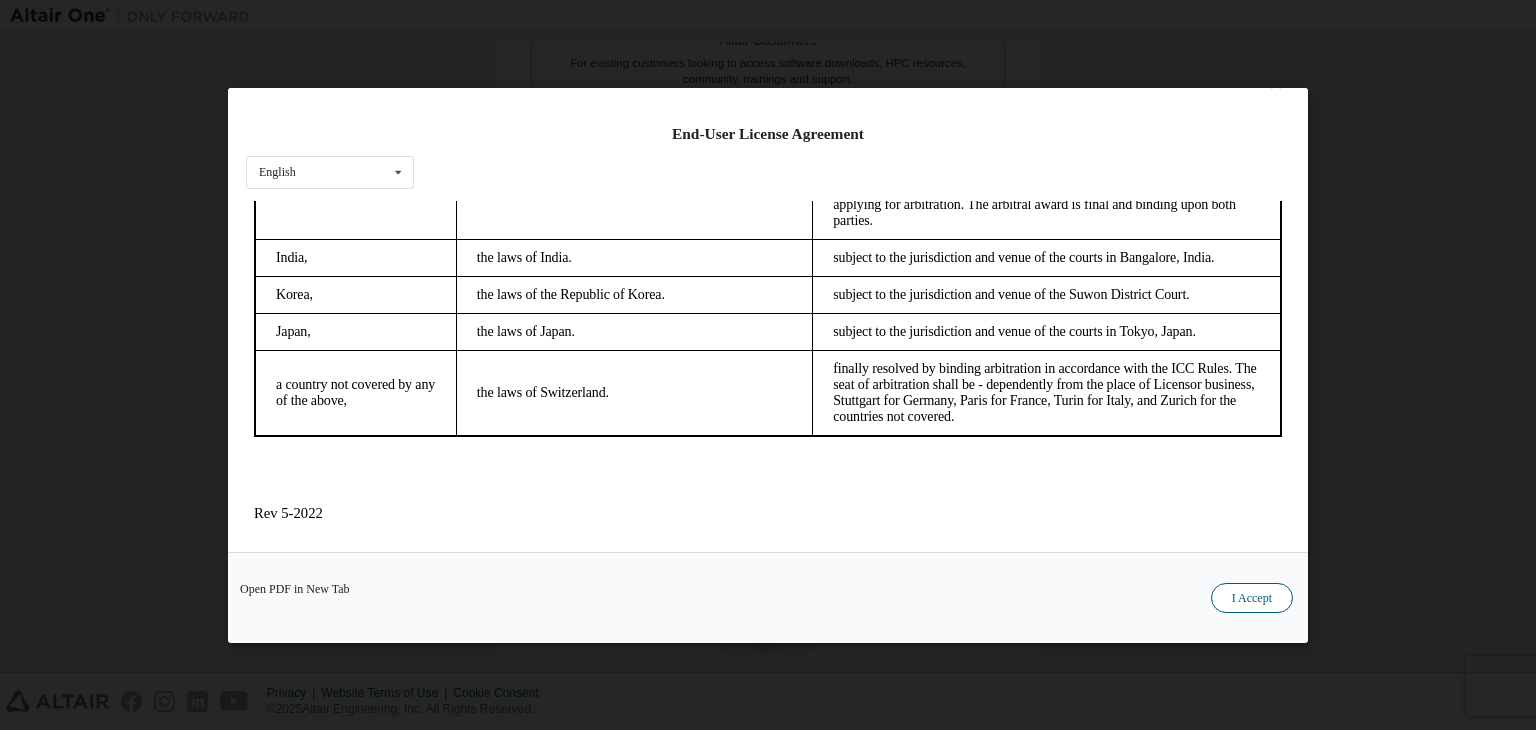 click on "I Accept" at bounding box center [1252, 598] 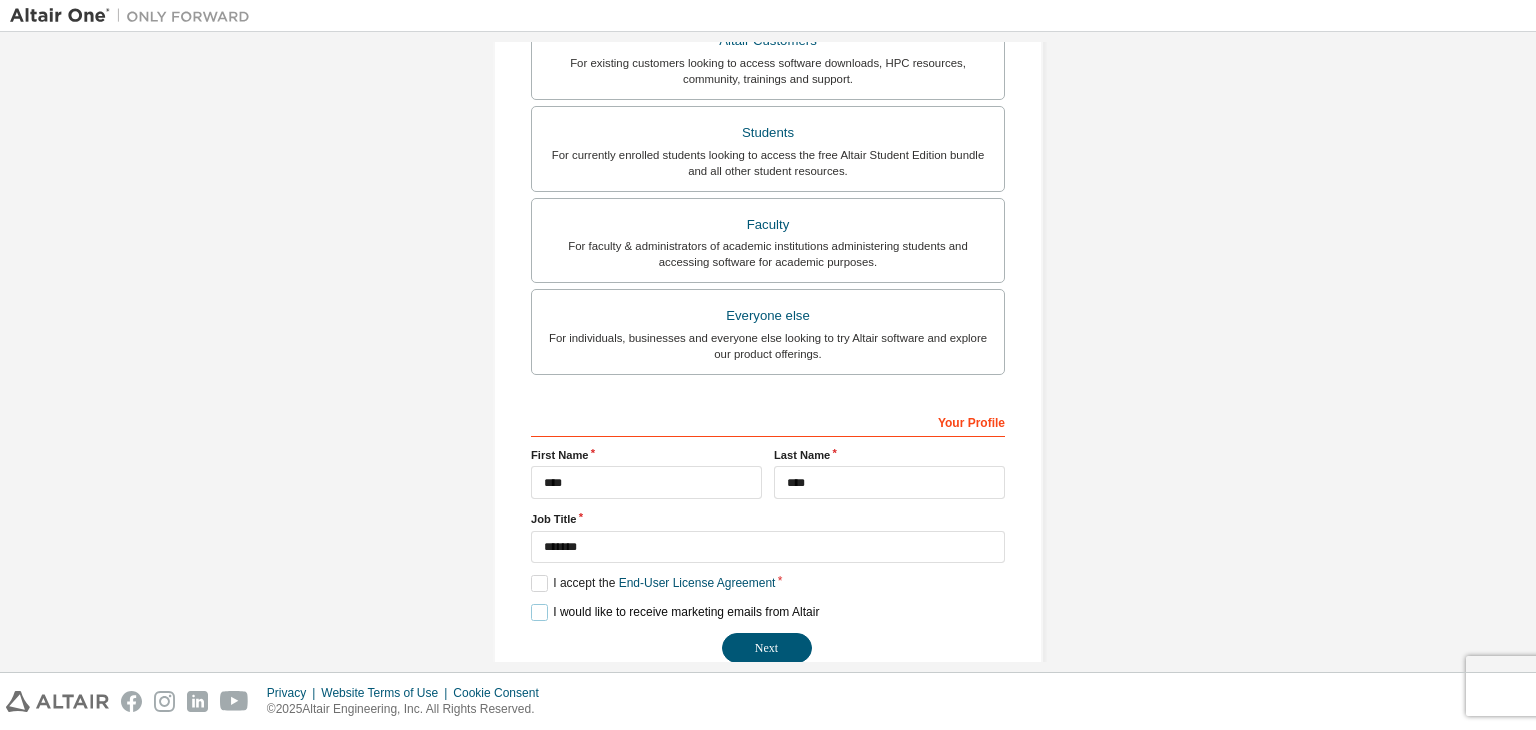 click on "I would like to receive marketing emails from Altair" at bounding box center [675, 612] 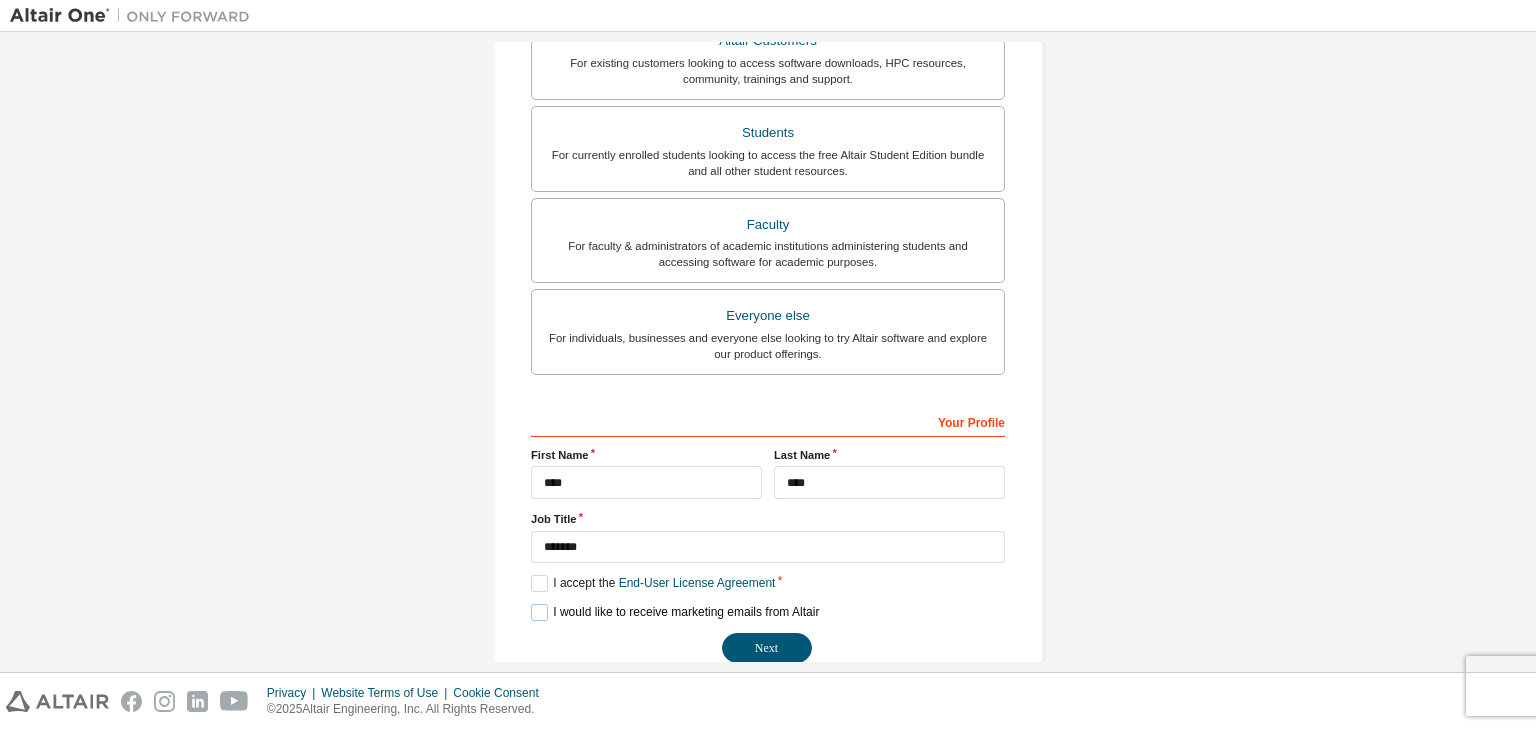 click on "I would like to receive marketing emails from Altair" at bounding box center (675, 612) 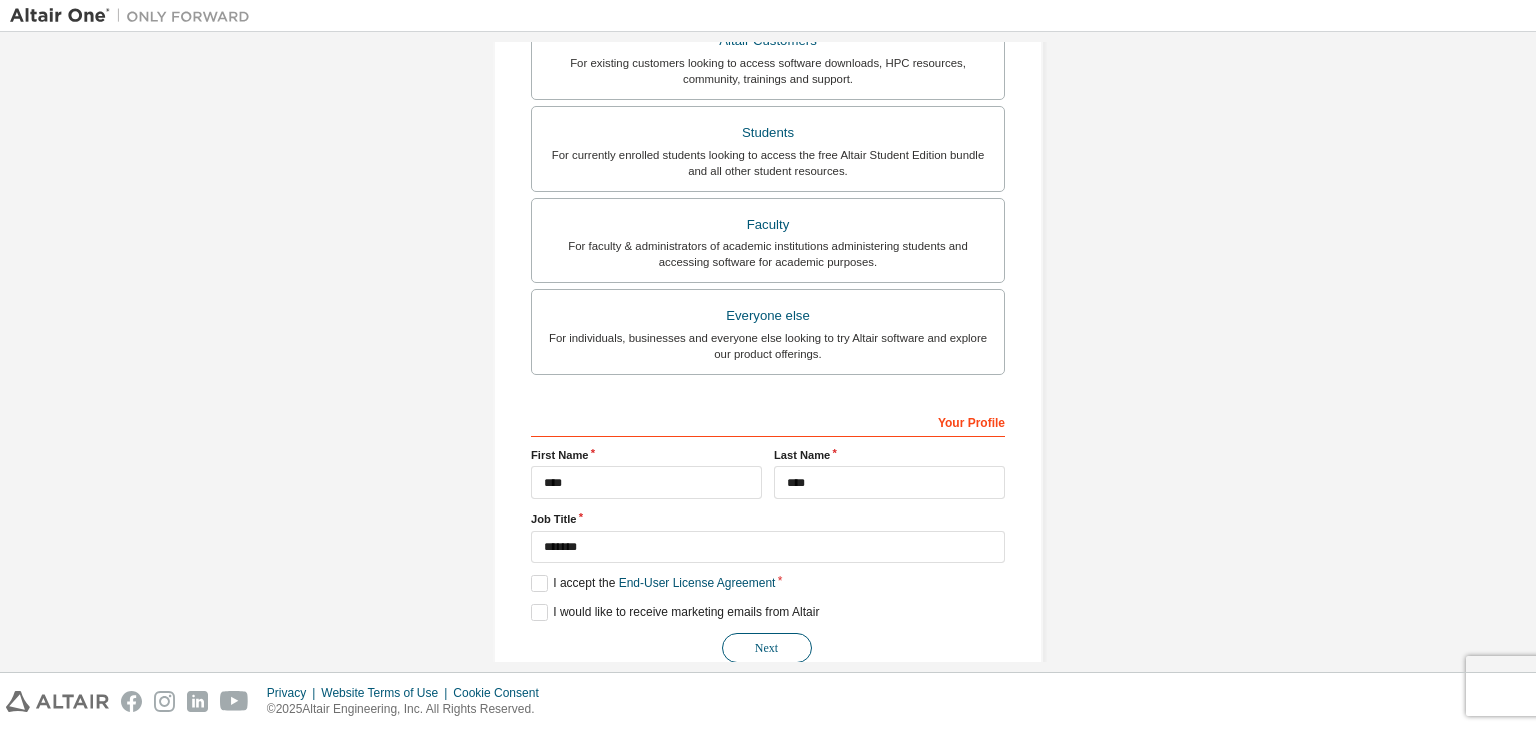 click on "Next" at bounding box center (767, 648) 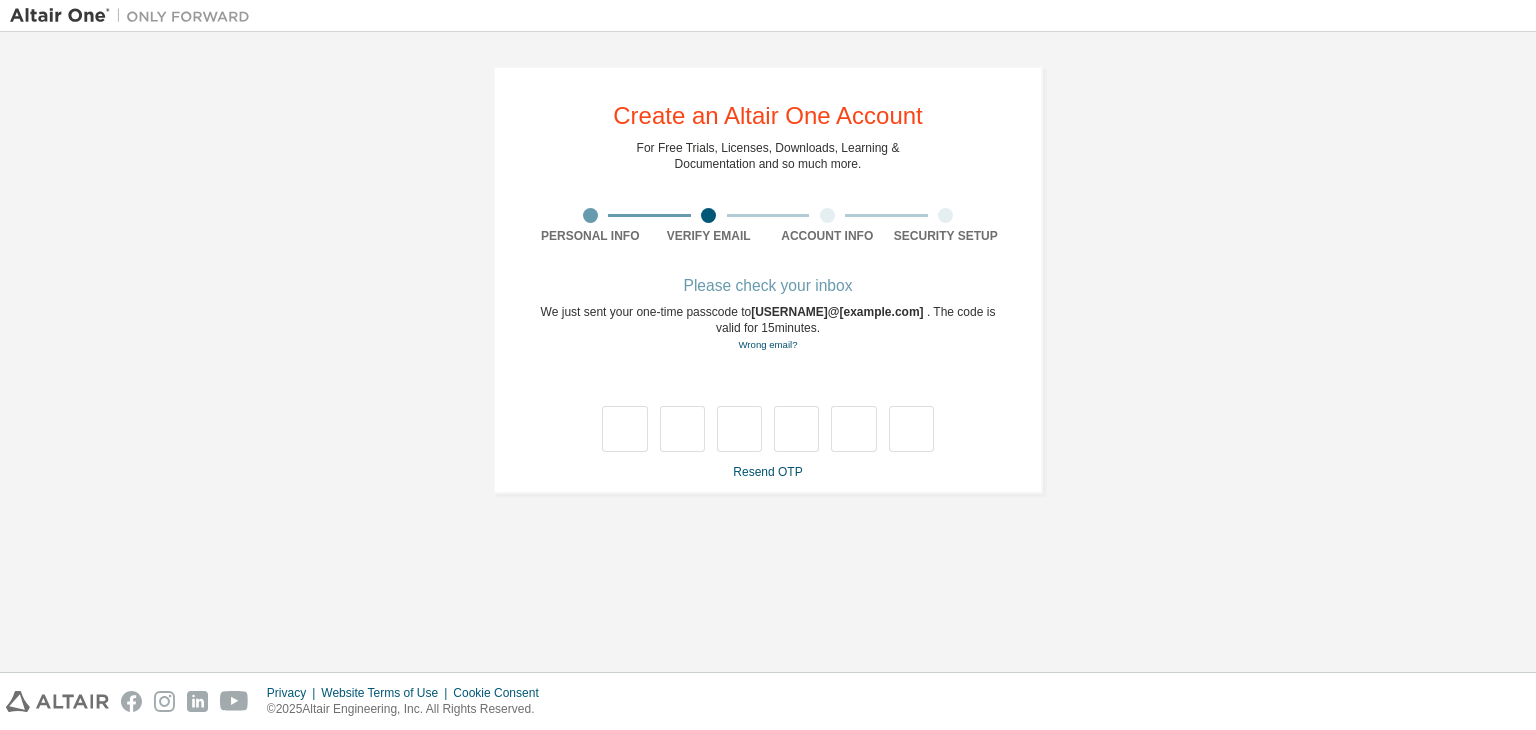 scroll, scrollTop: 0, scrollLeft: 0, axis: both 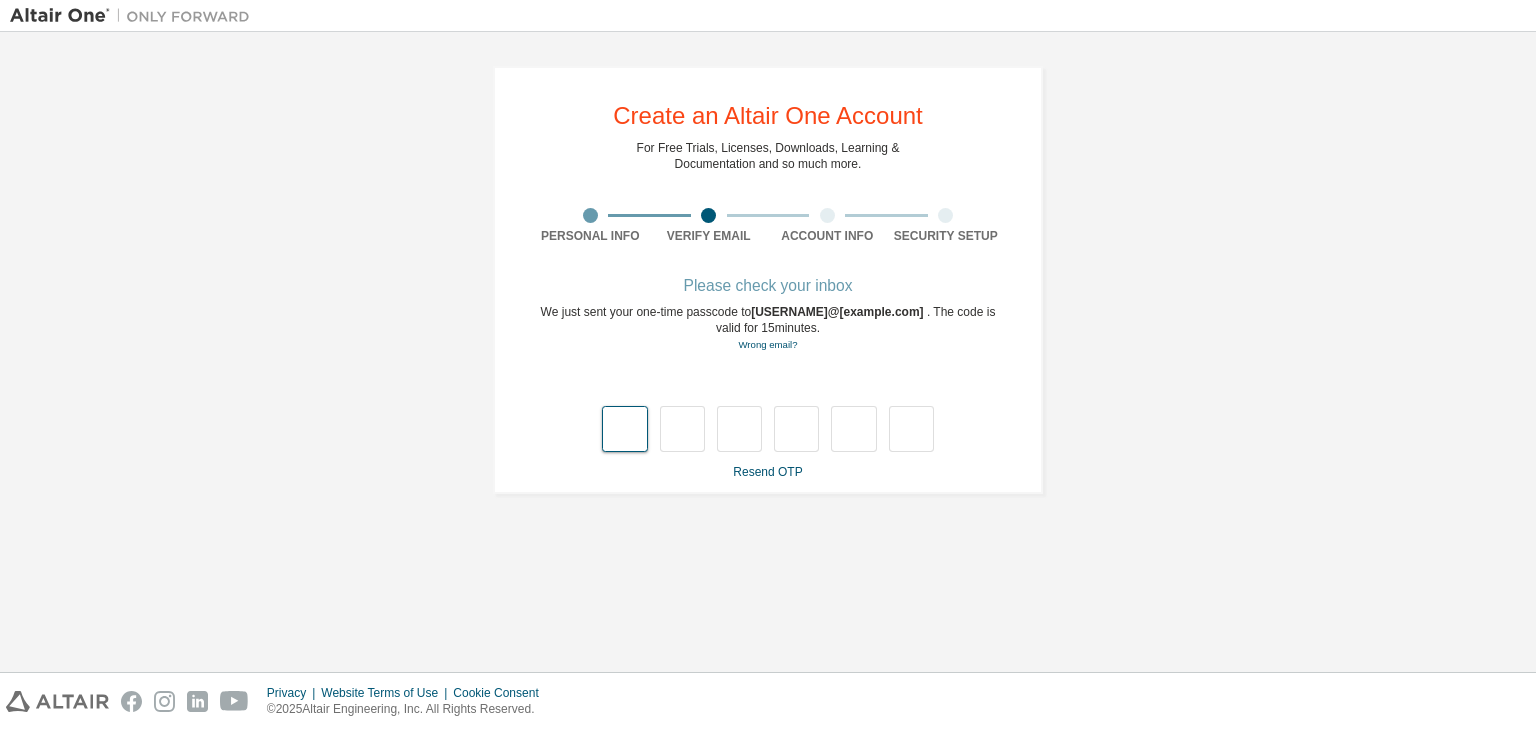type on "*" 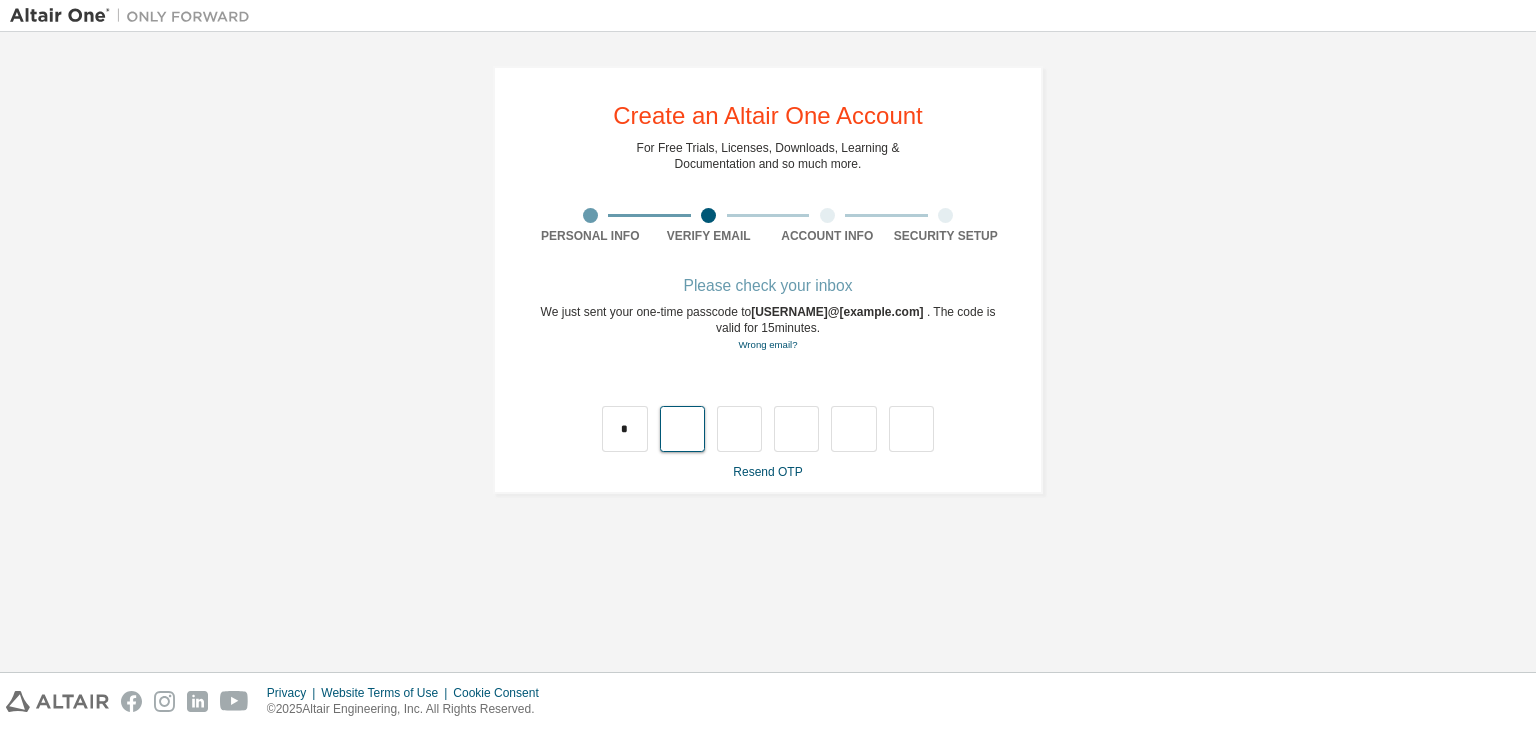 type on "*" 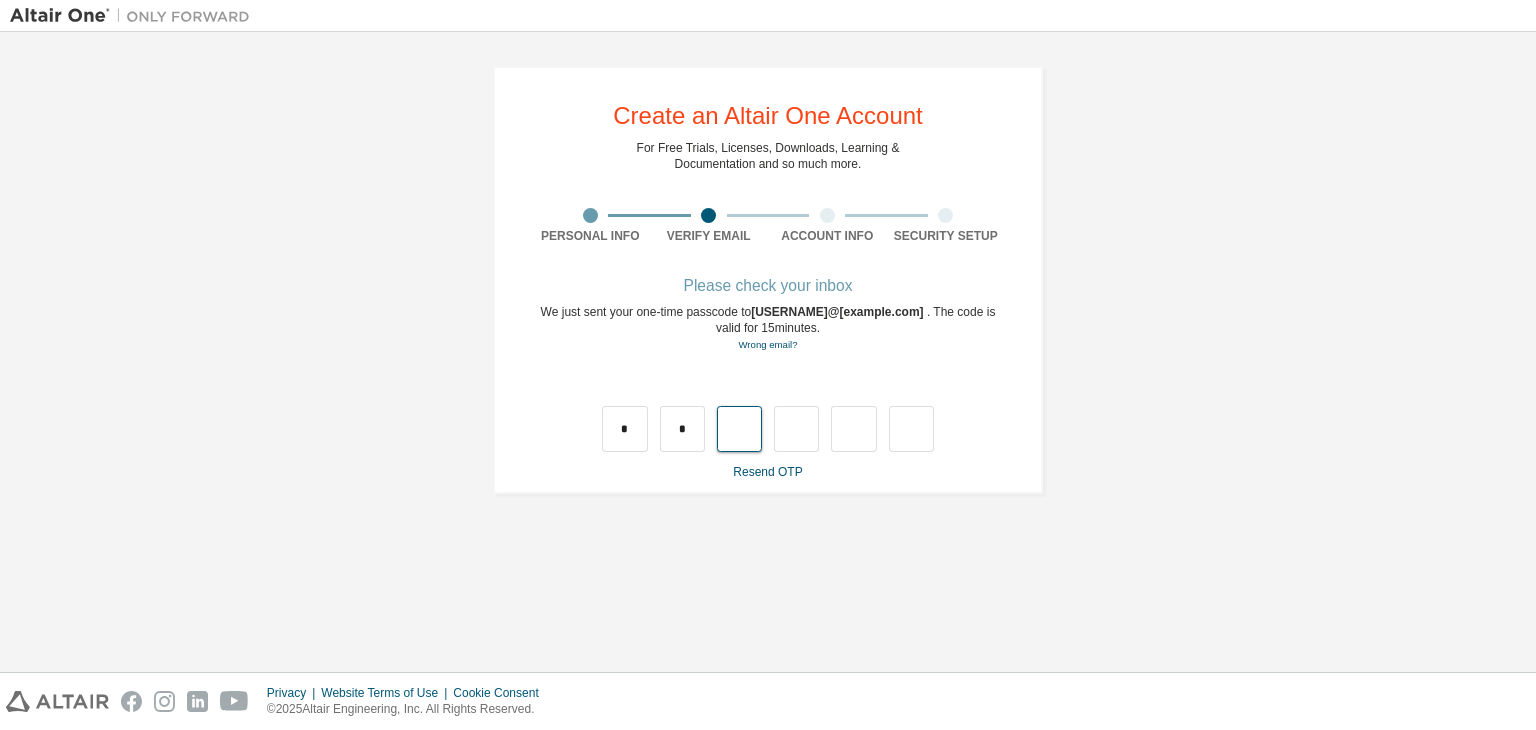 type on "*" 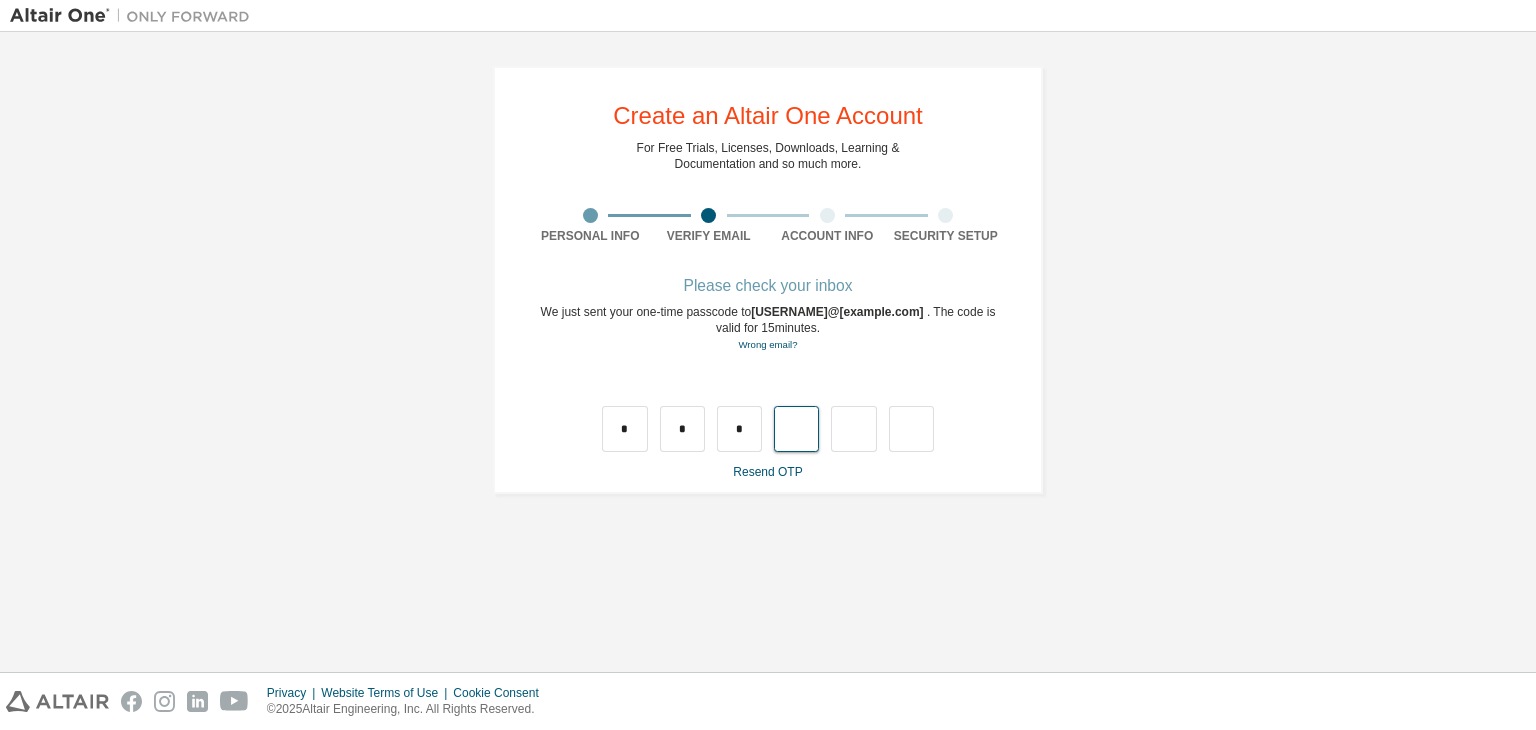type on "*" 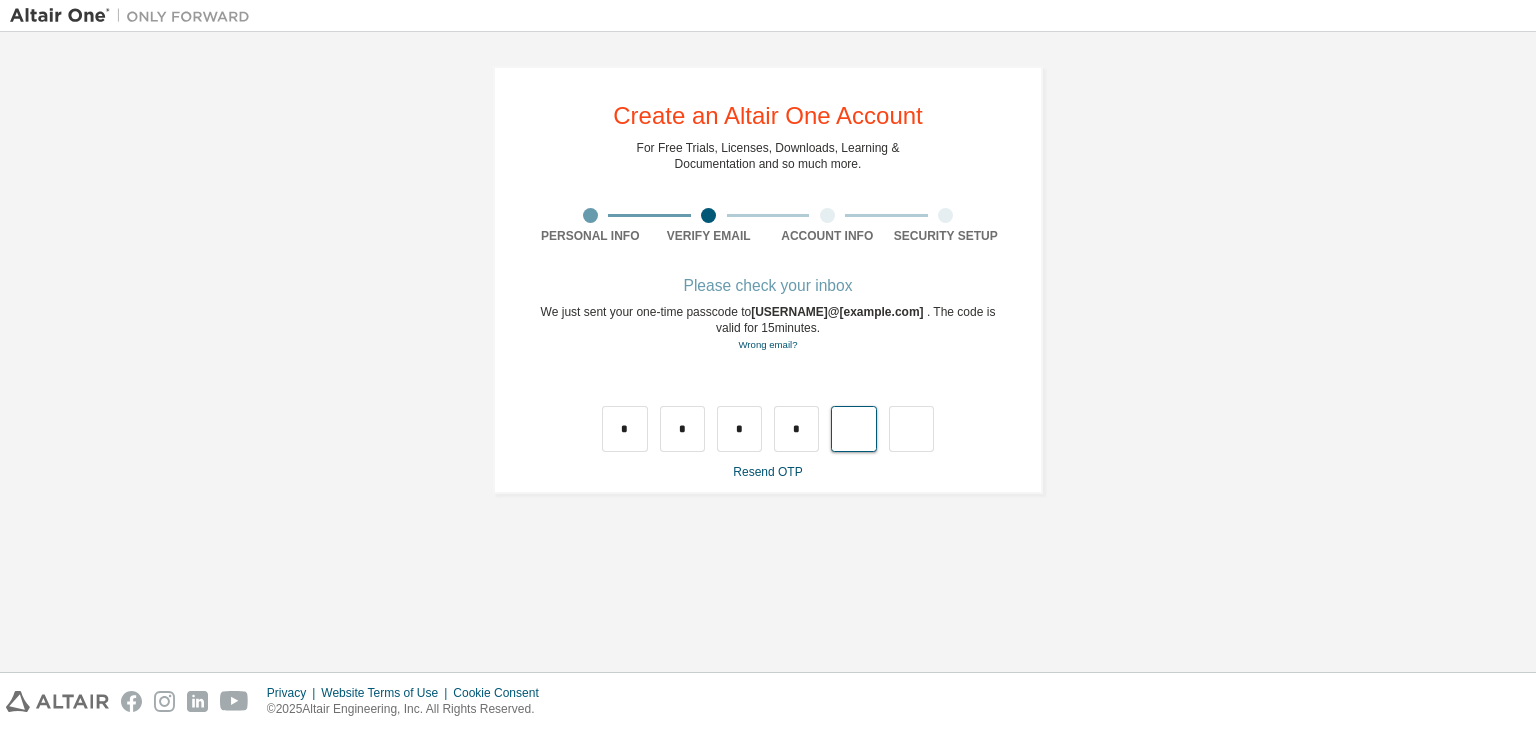 type on "*" 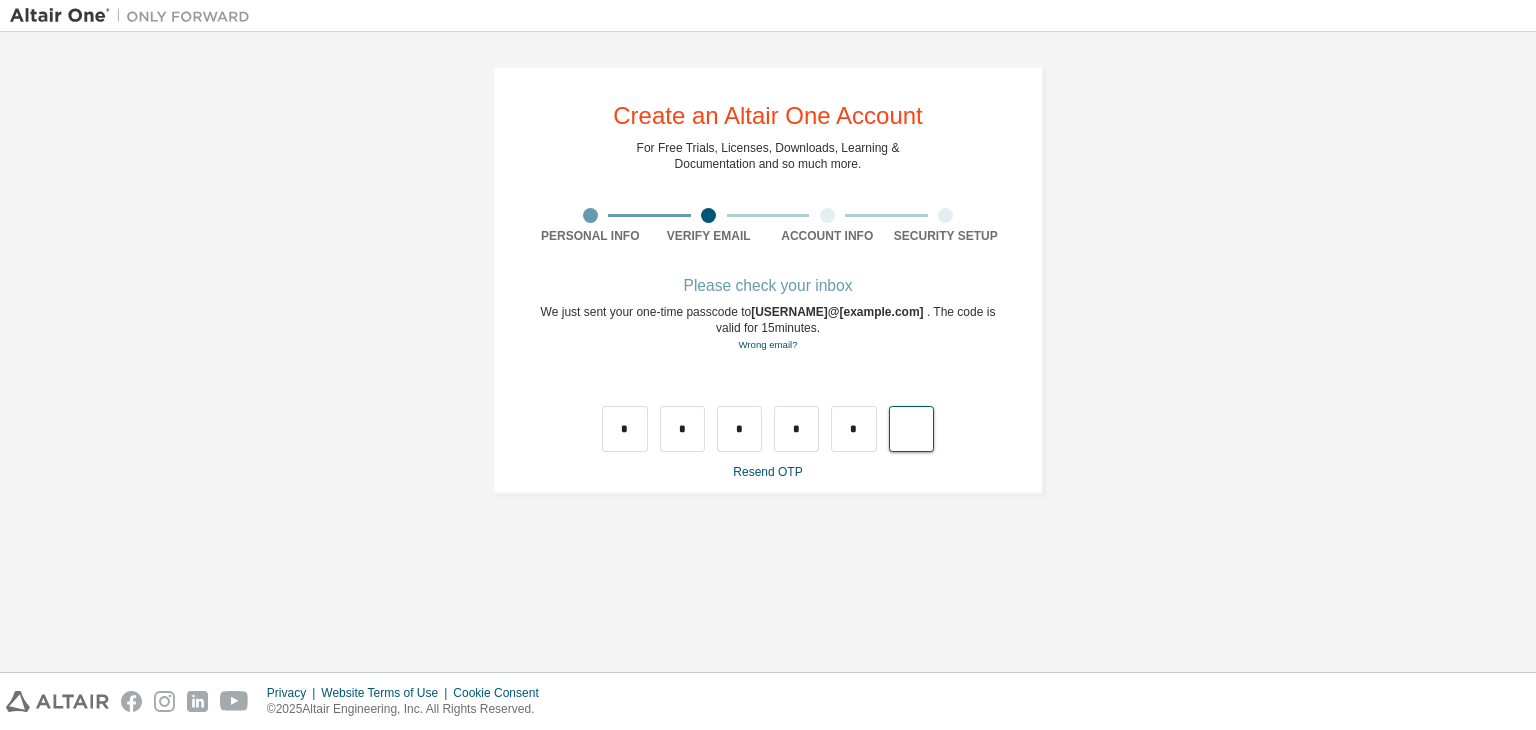 type on "*" 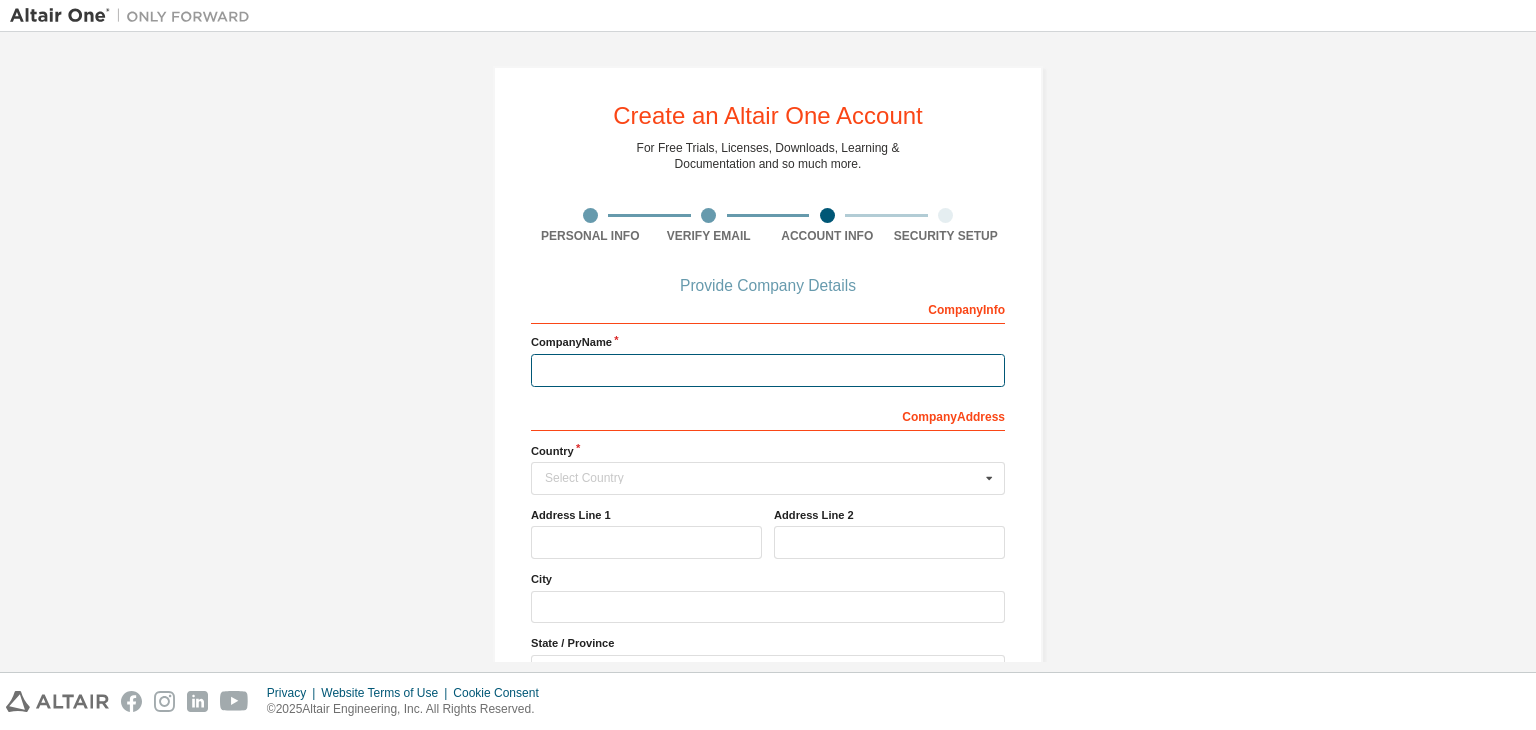 click at bounding box center (768, 370) 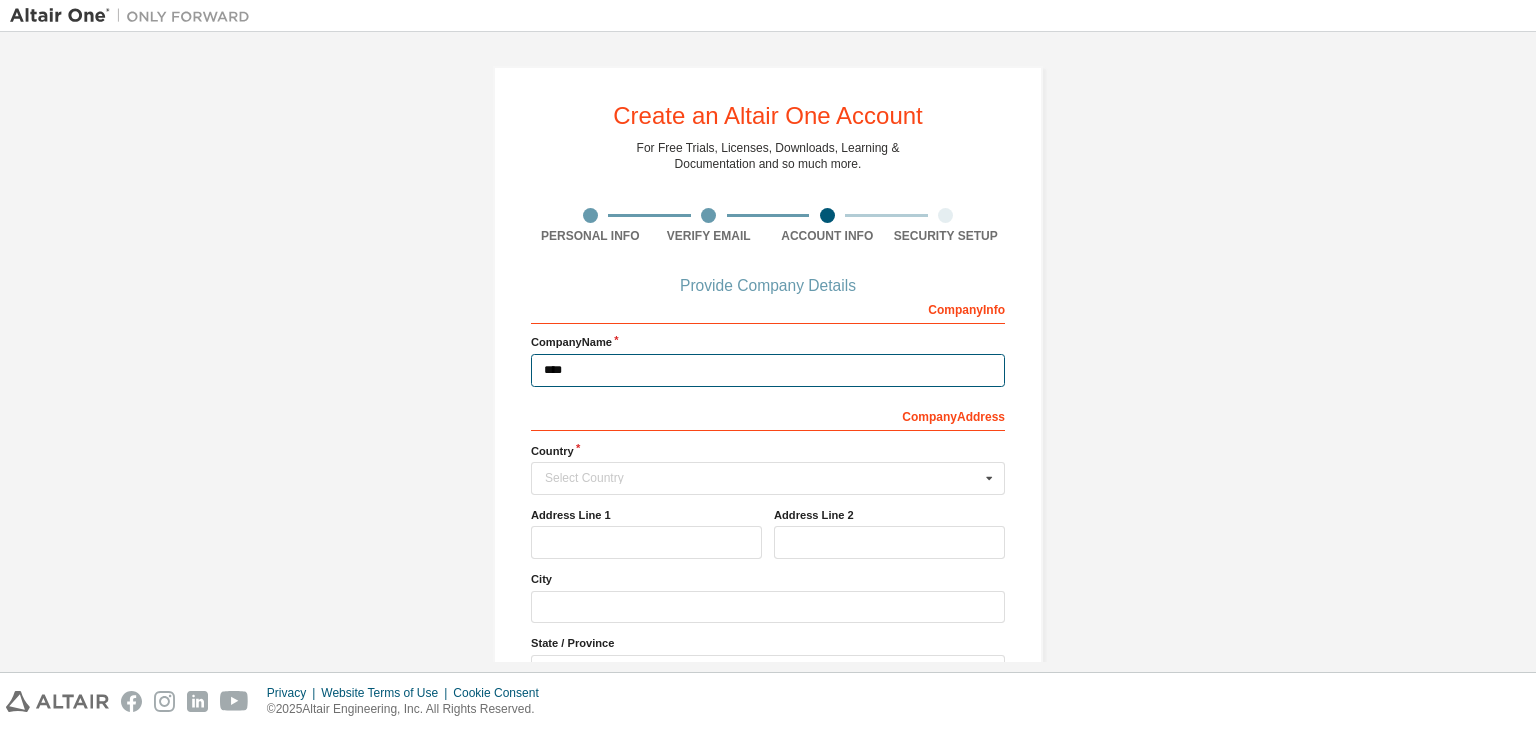 drag, startPoint x: 625, startPoint y: 382, endPoint x: 524, endPoint y: 374, distance: 101.31634 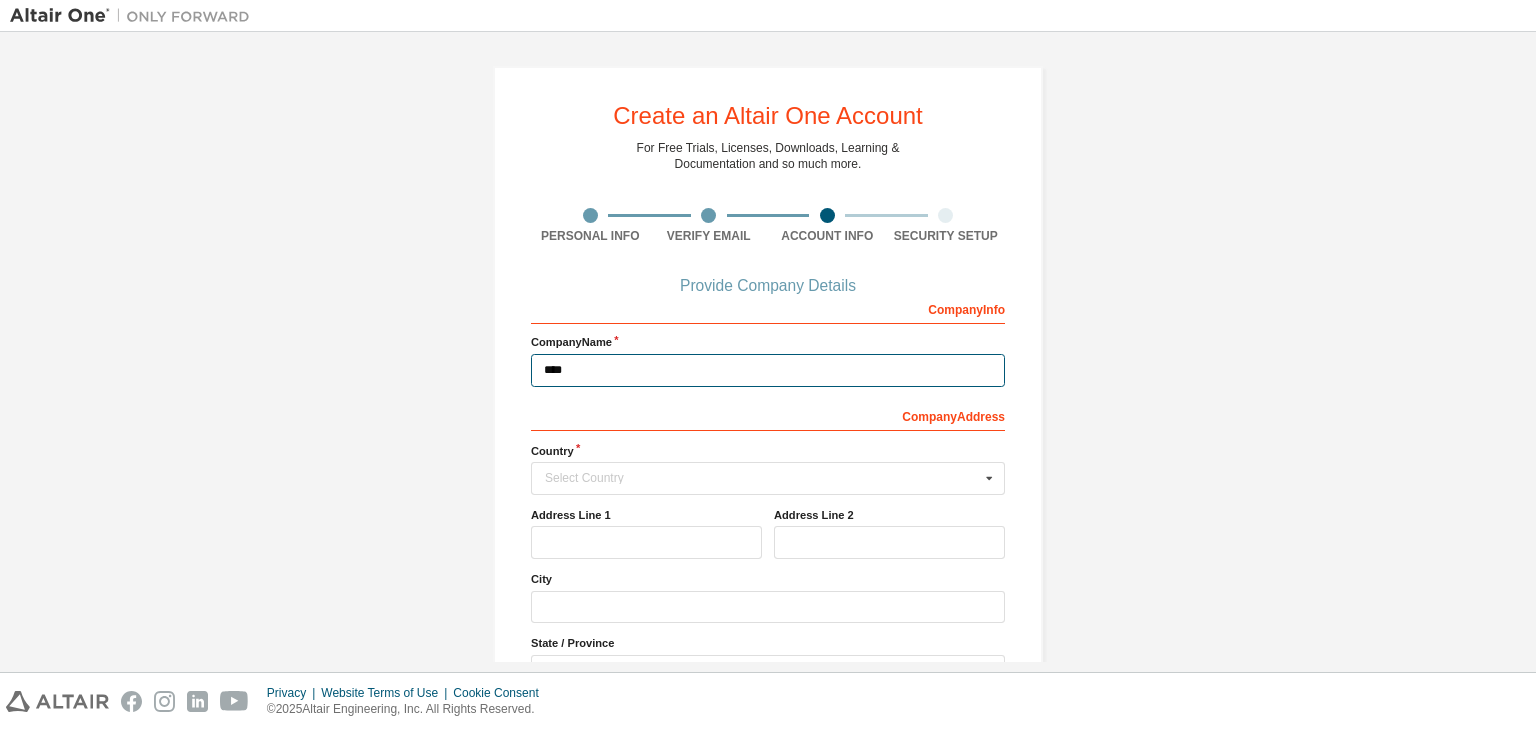 paste on "**********" 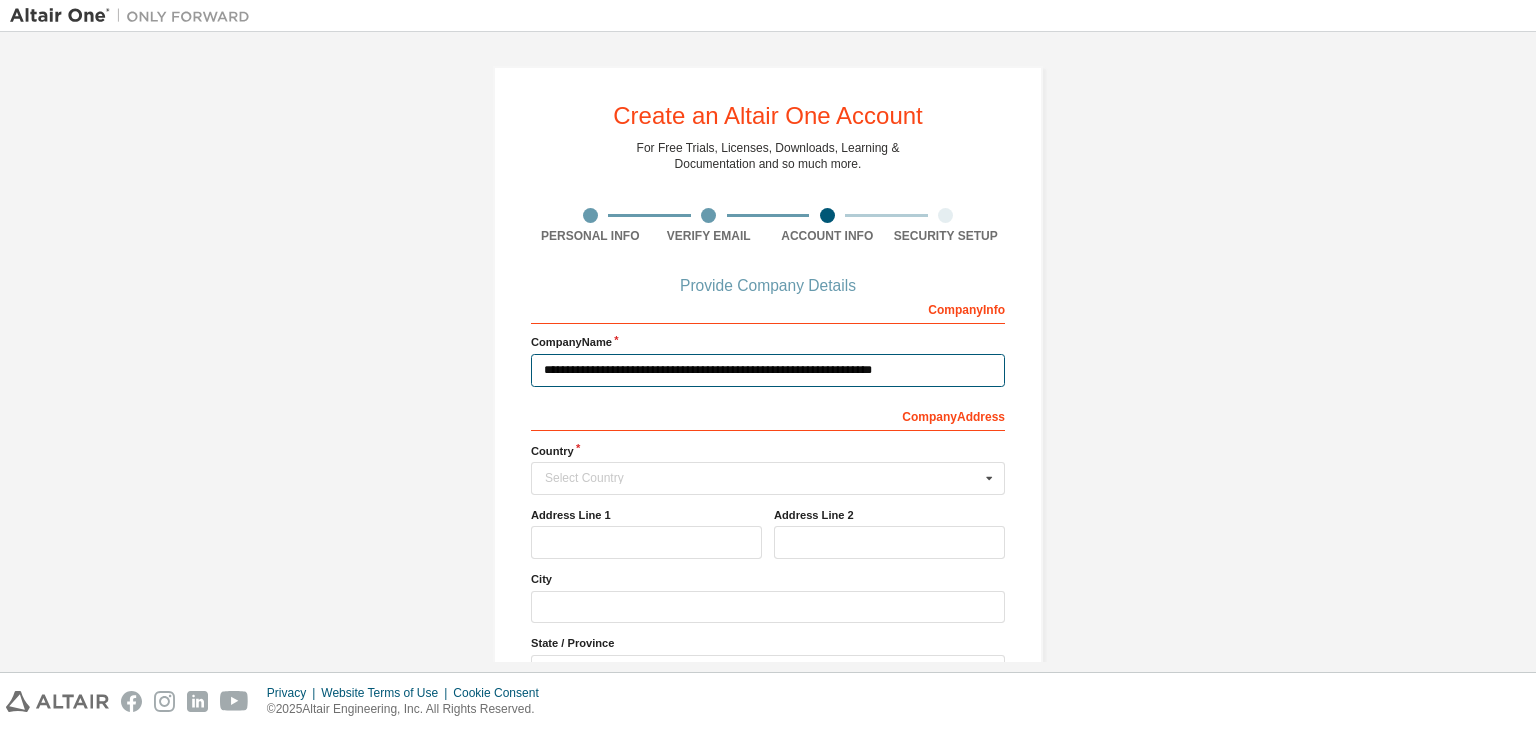 click on "**********" at bounding box center [768, 370] 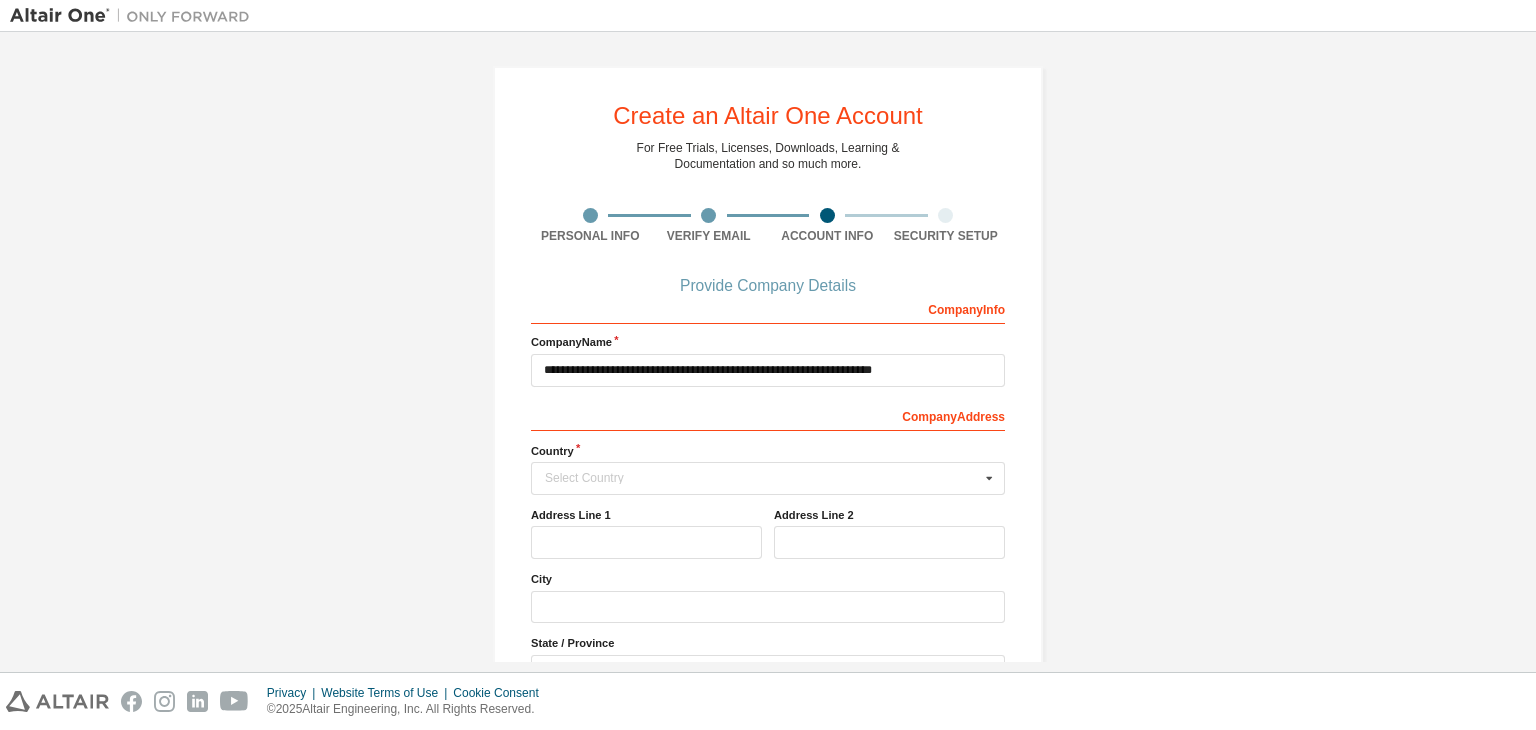 click on "**********" at bounding box center (768, 522) 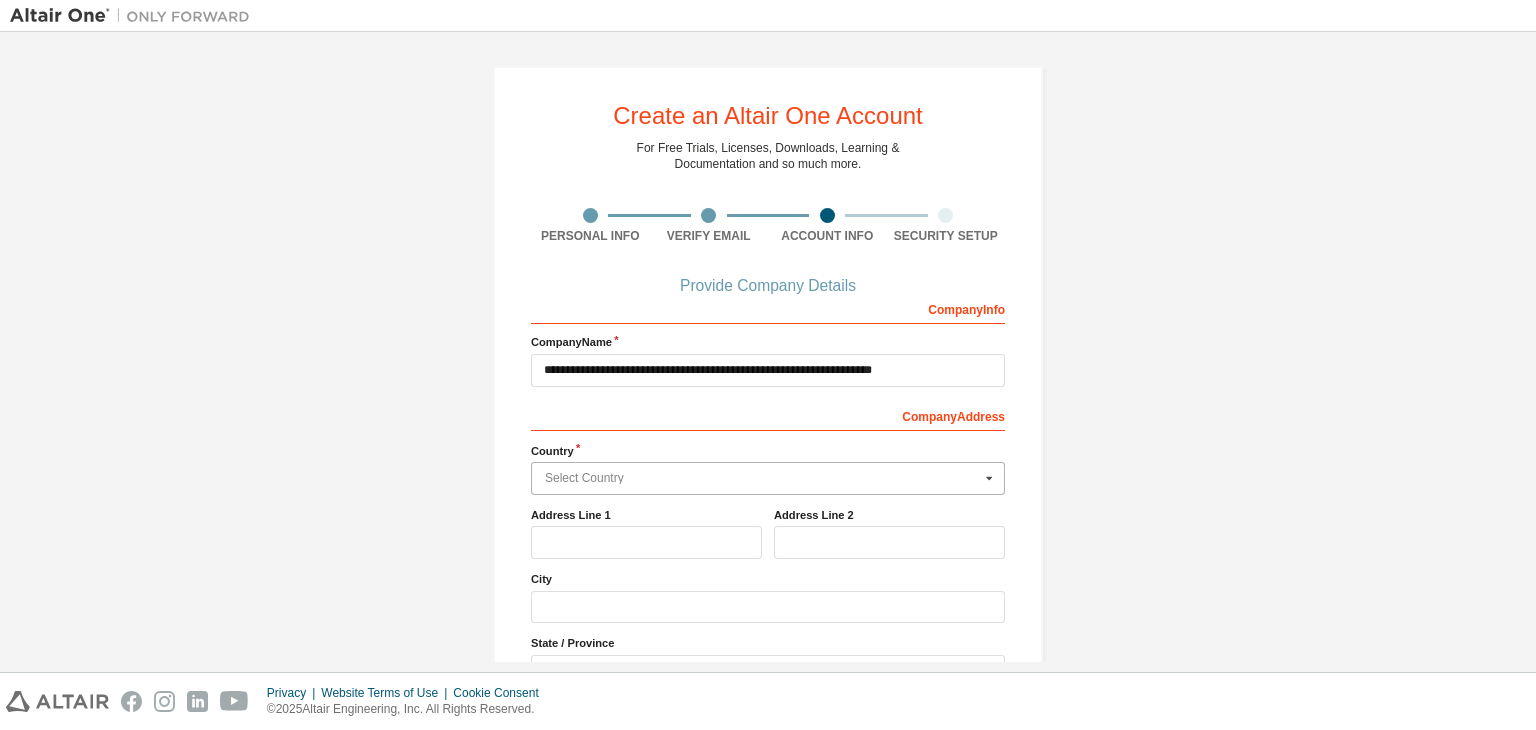 click at bounding box center (769, 478) 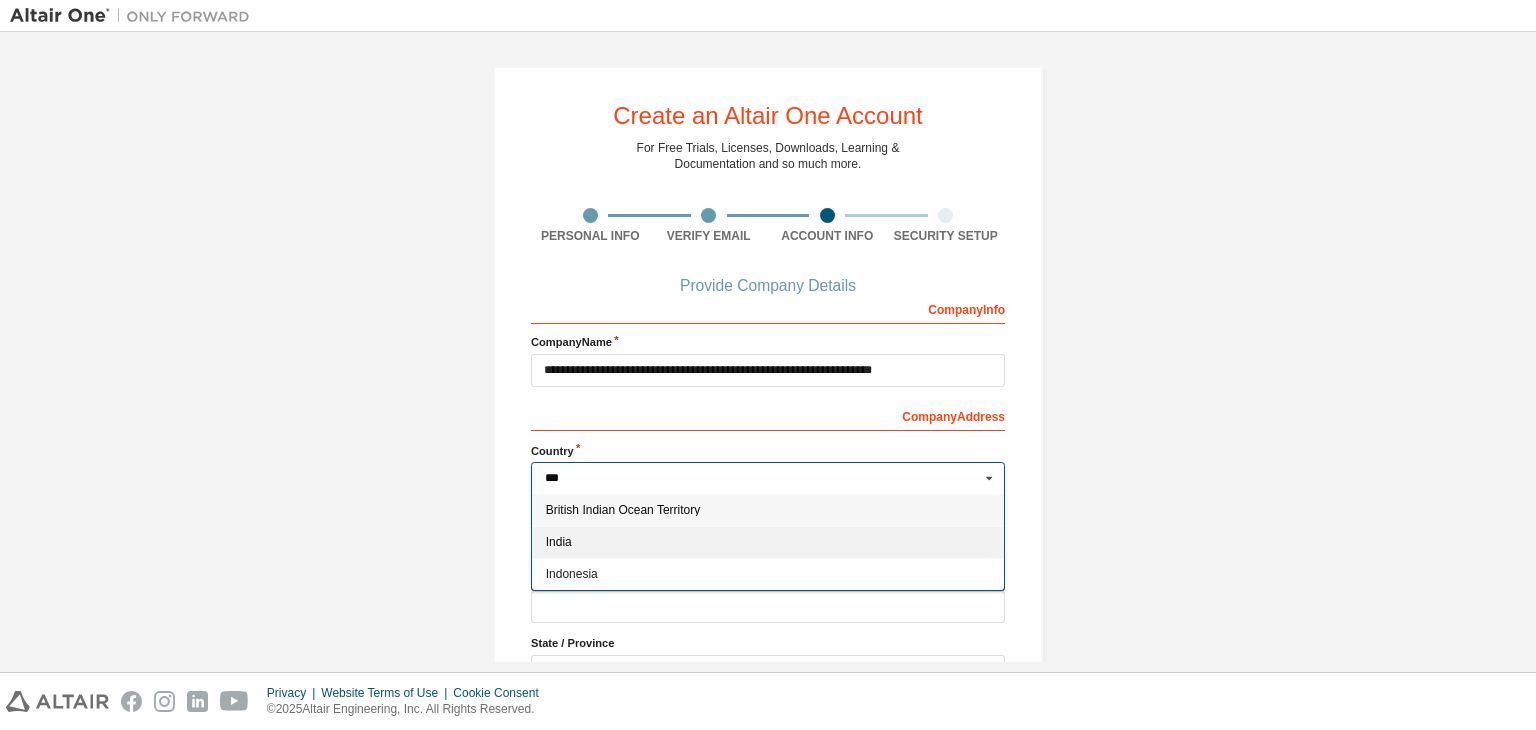 type on "***" 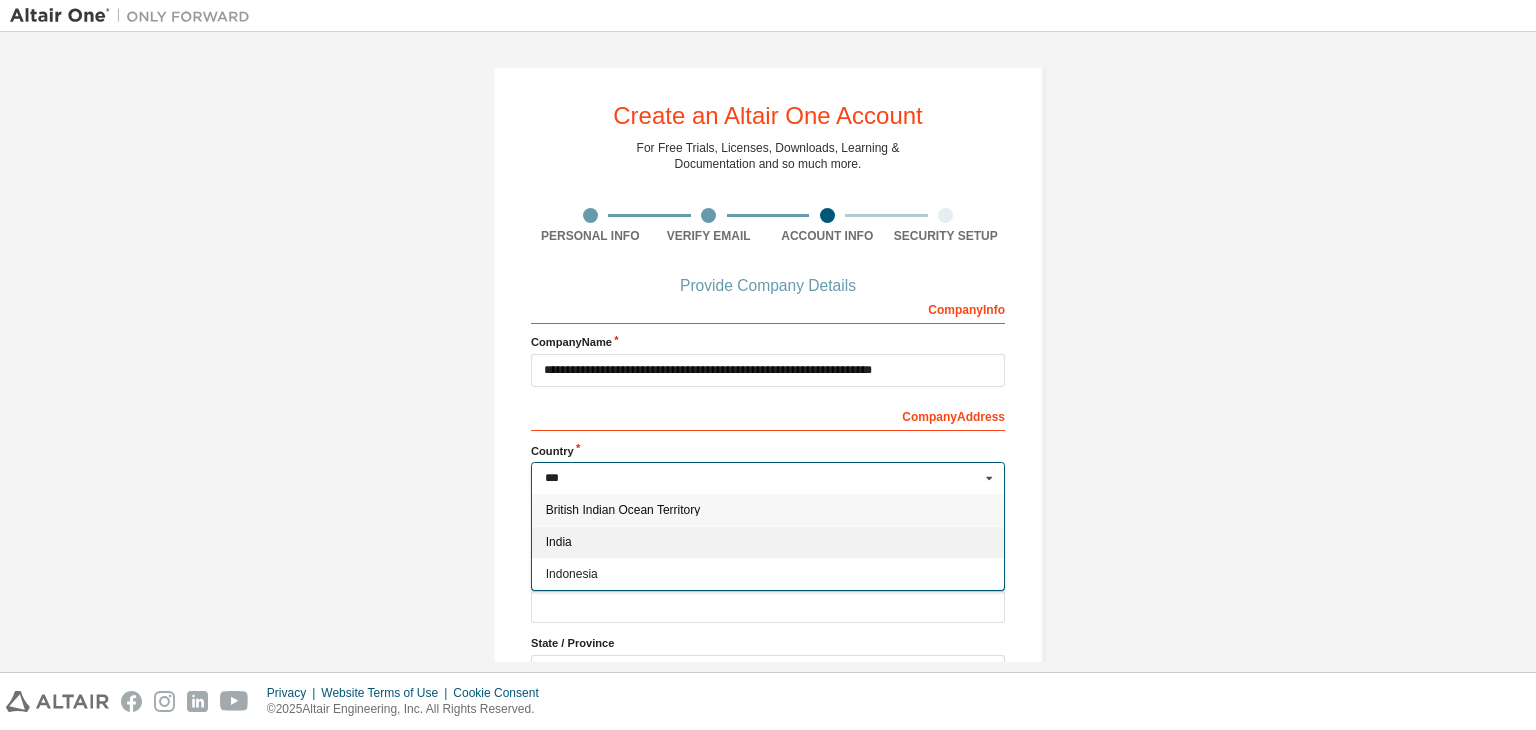 click on "India" at bounding box center [768, 542] 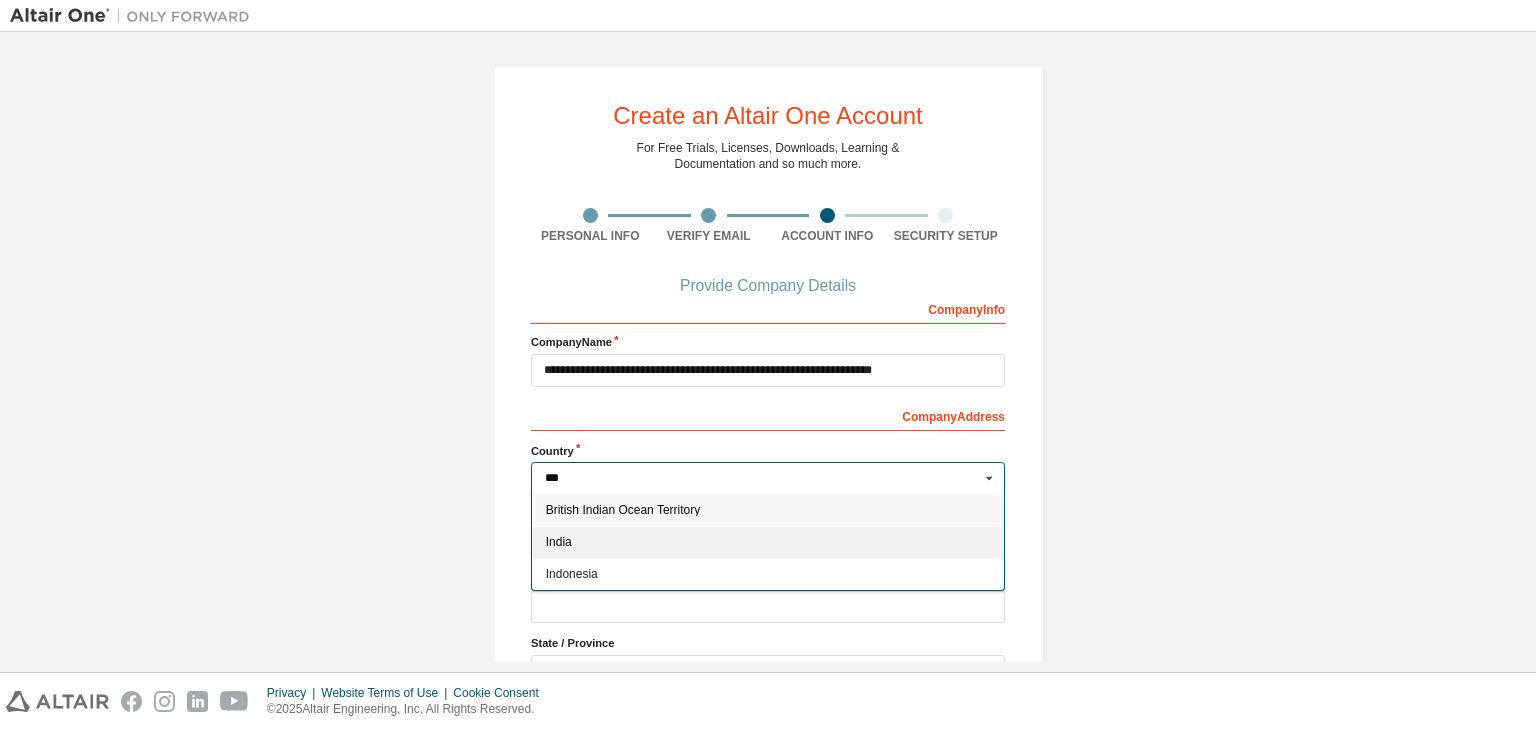 type on "***" 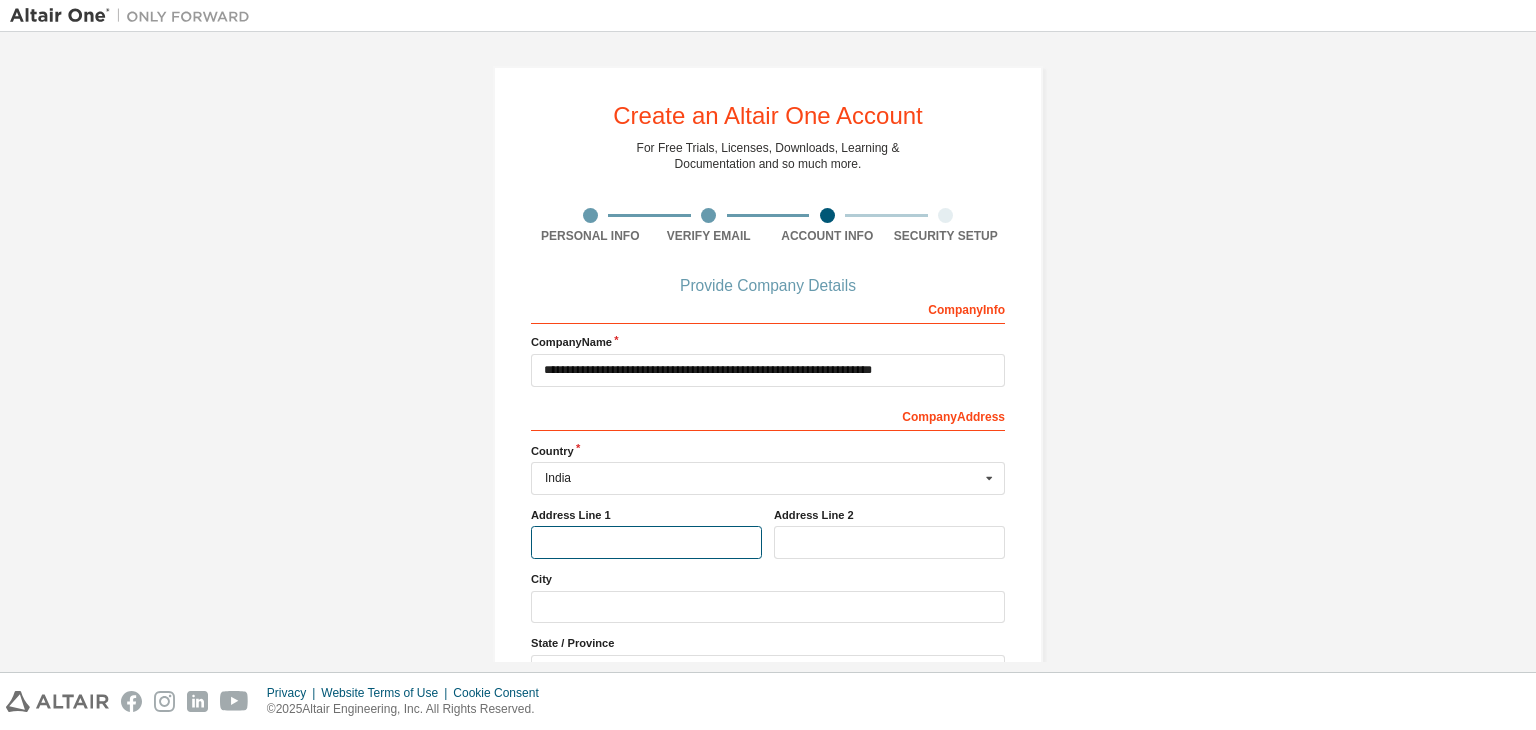 click at bounding box center (646, 542) 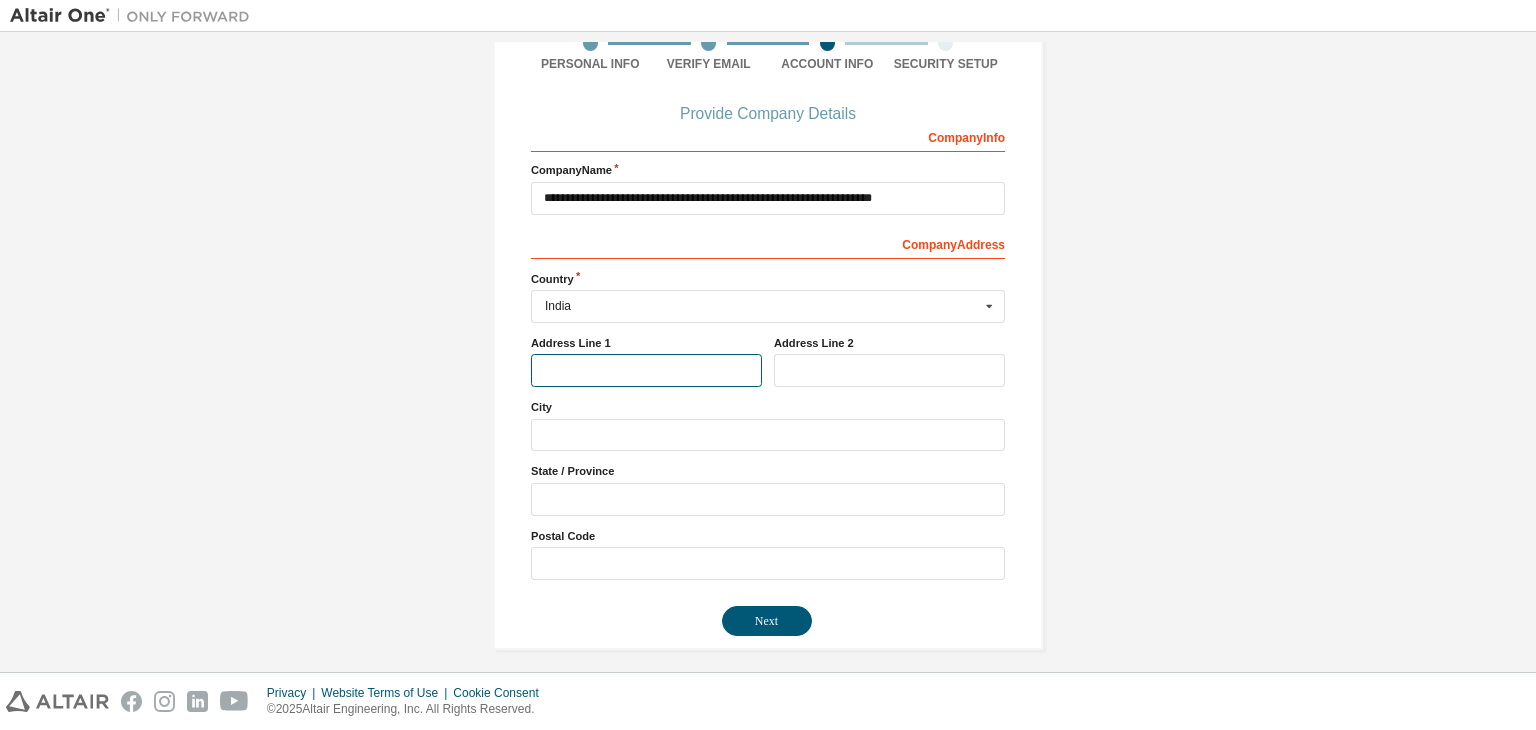 scroll, scrollTop: 180, scrollLeft: 0, axis: vertical 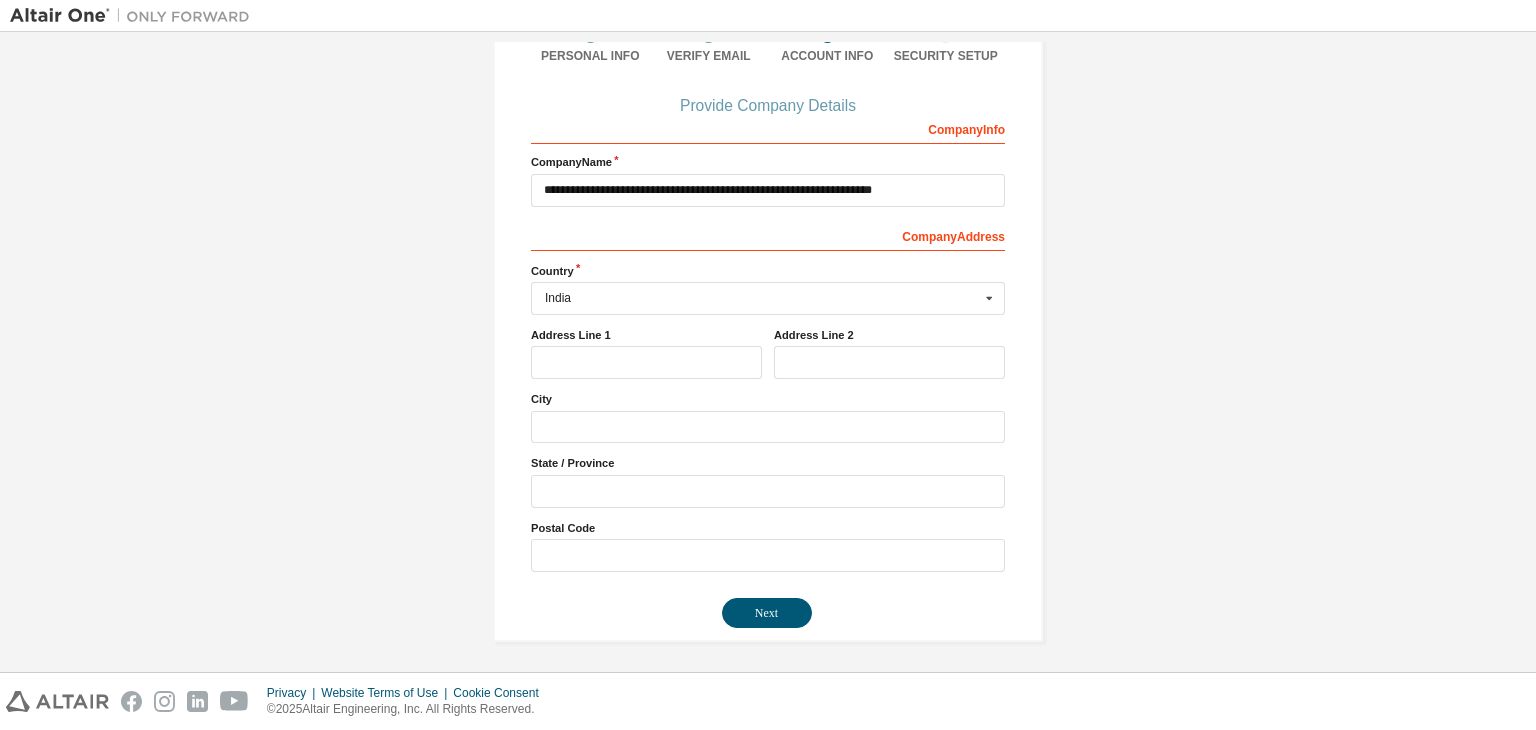 click on "**********" at bounding box center [768, 264] 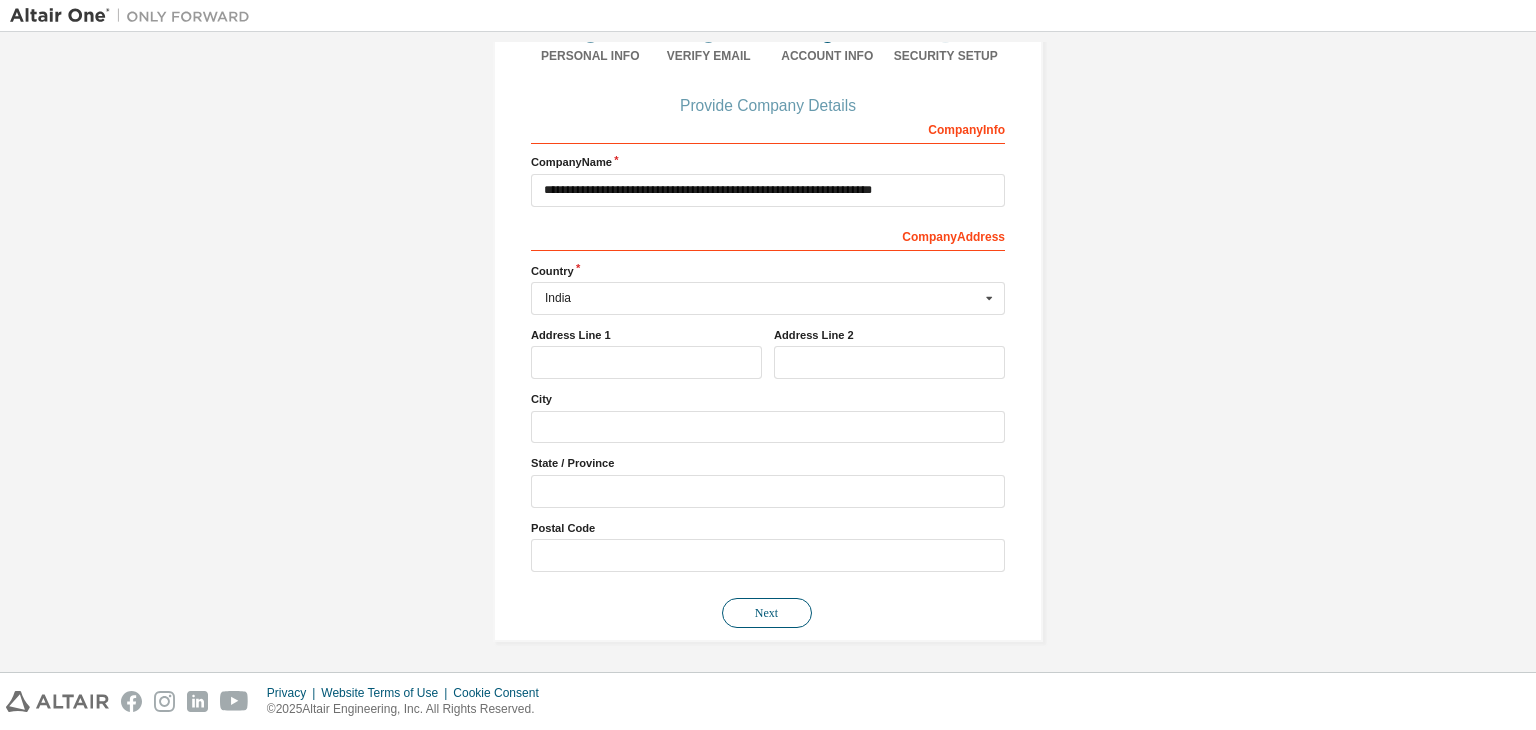 click on "Next" at bounding box center [767, 613] 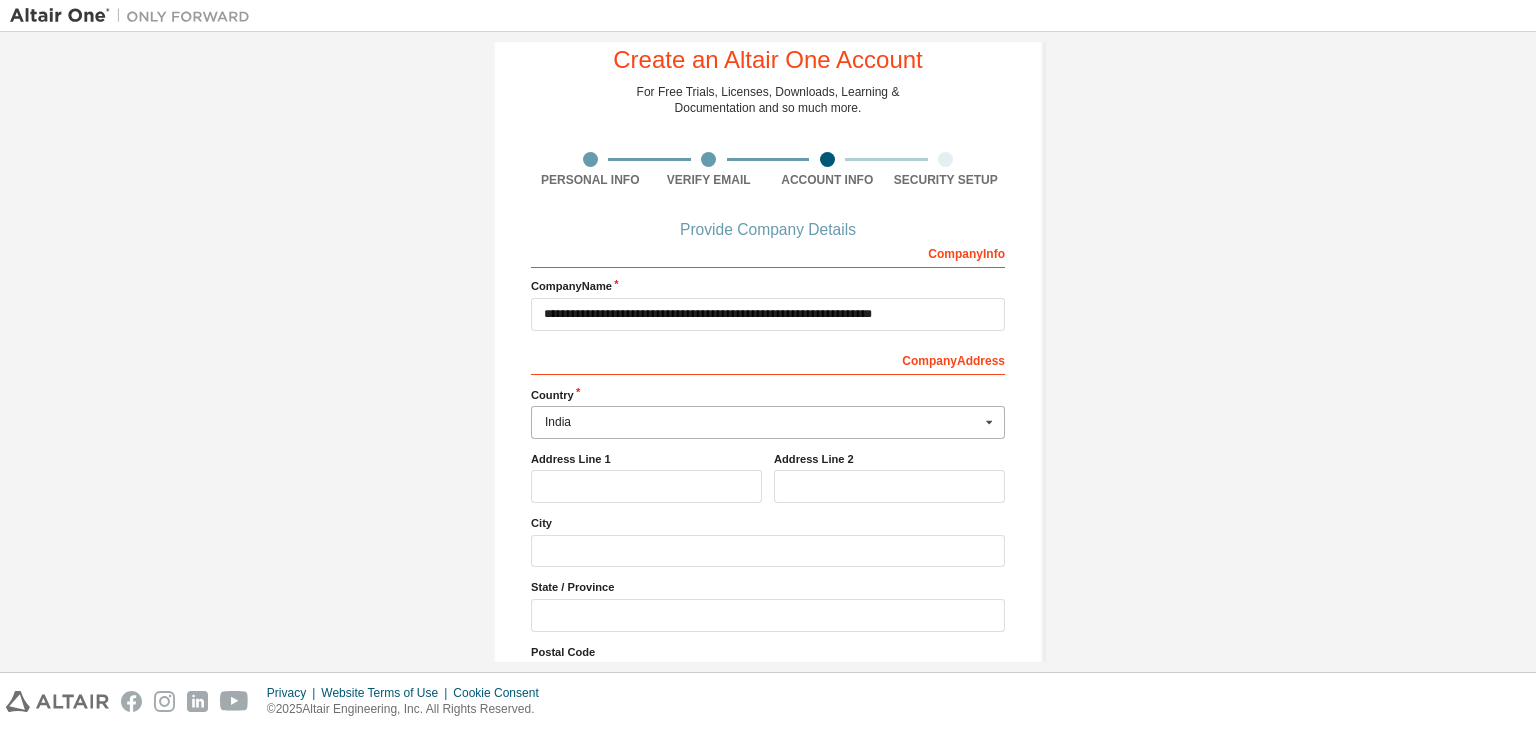 scroll, scrollTop: 0, scrollLeft: 0, axis: both 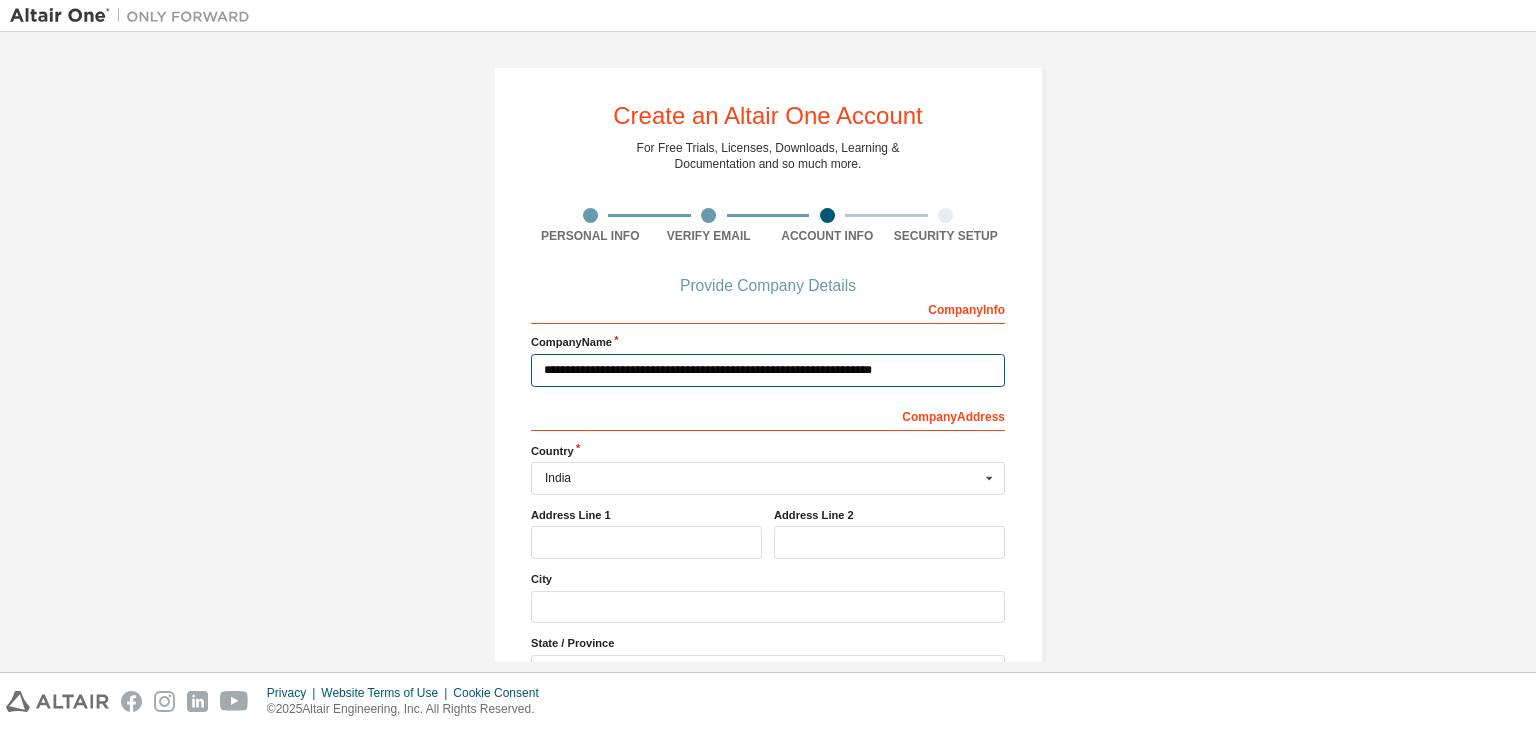 click on "**********" at bounding box center [768, 370] 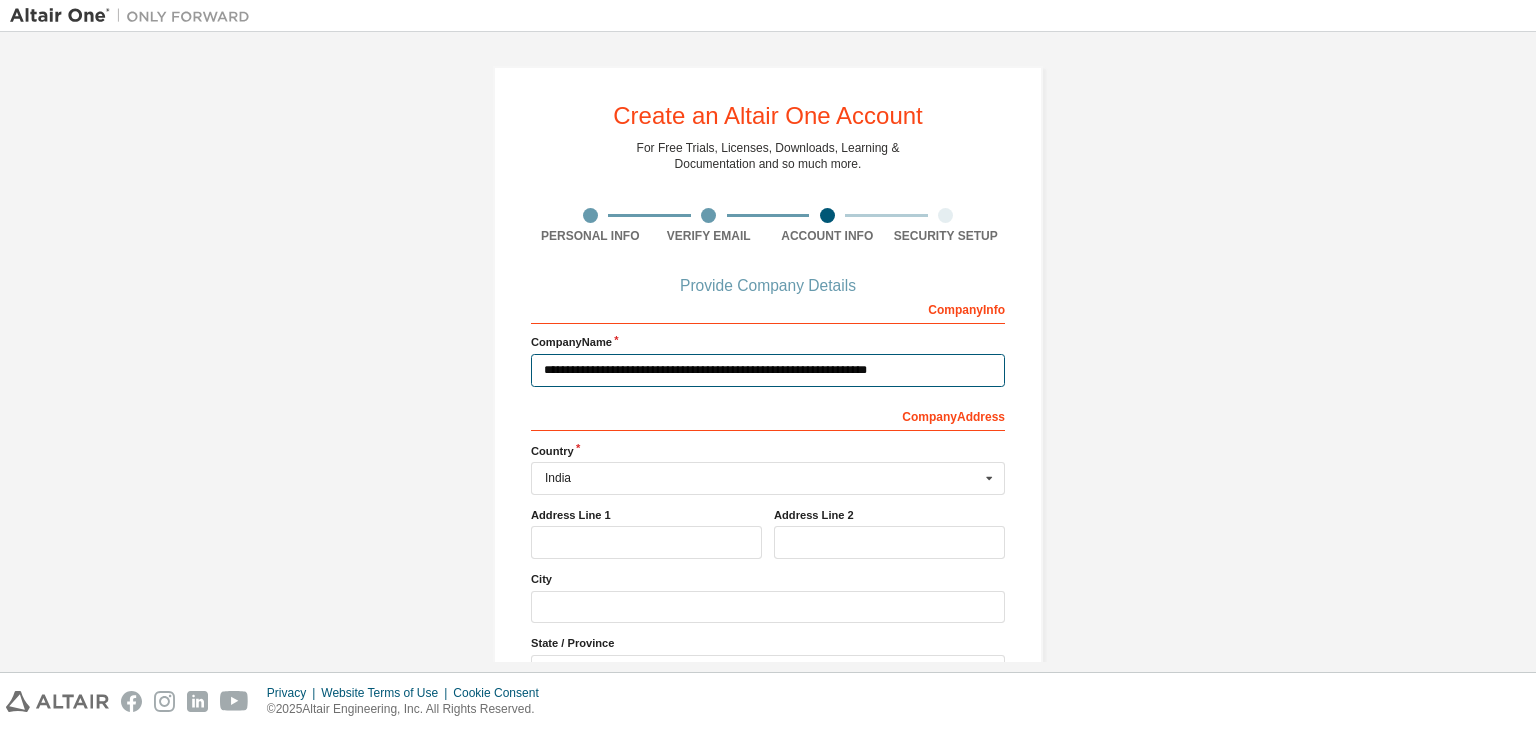 scroll, scrollTop: 249, scrollLeft: 0, axis: vertical 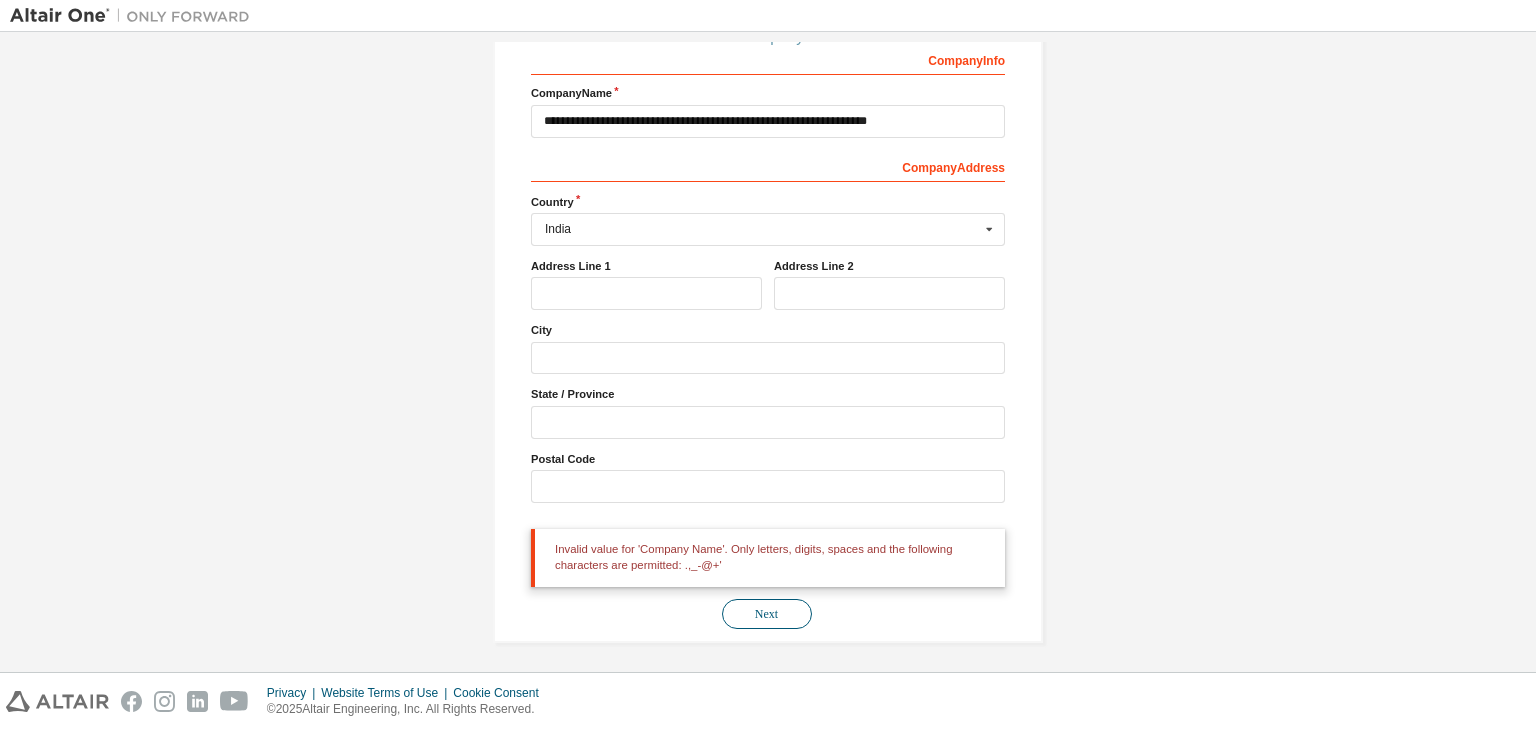 click on "Next" at bounding box center [767, 614] 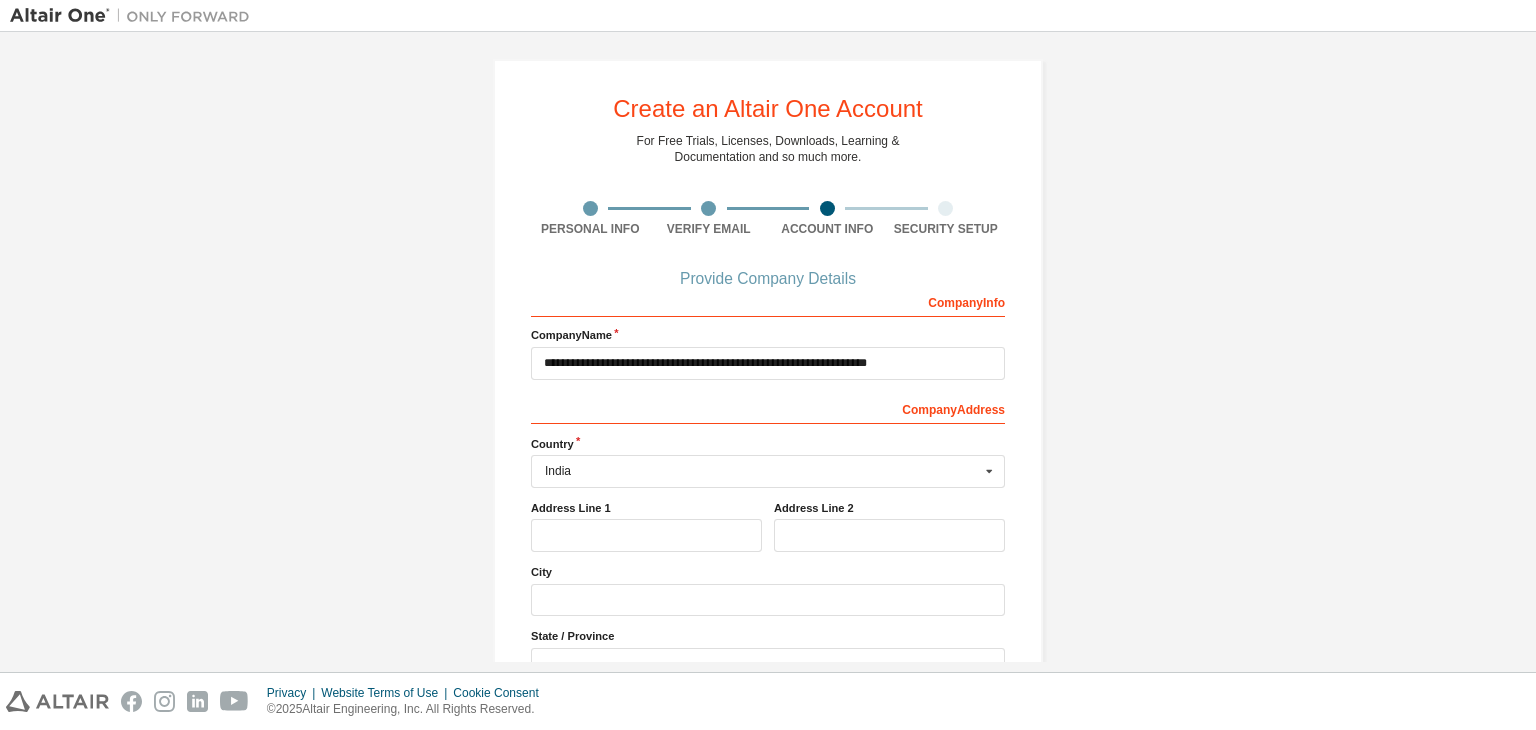 scroll, scrollTop: 0, scrollLeft: 0, axis: both 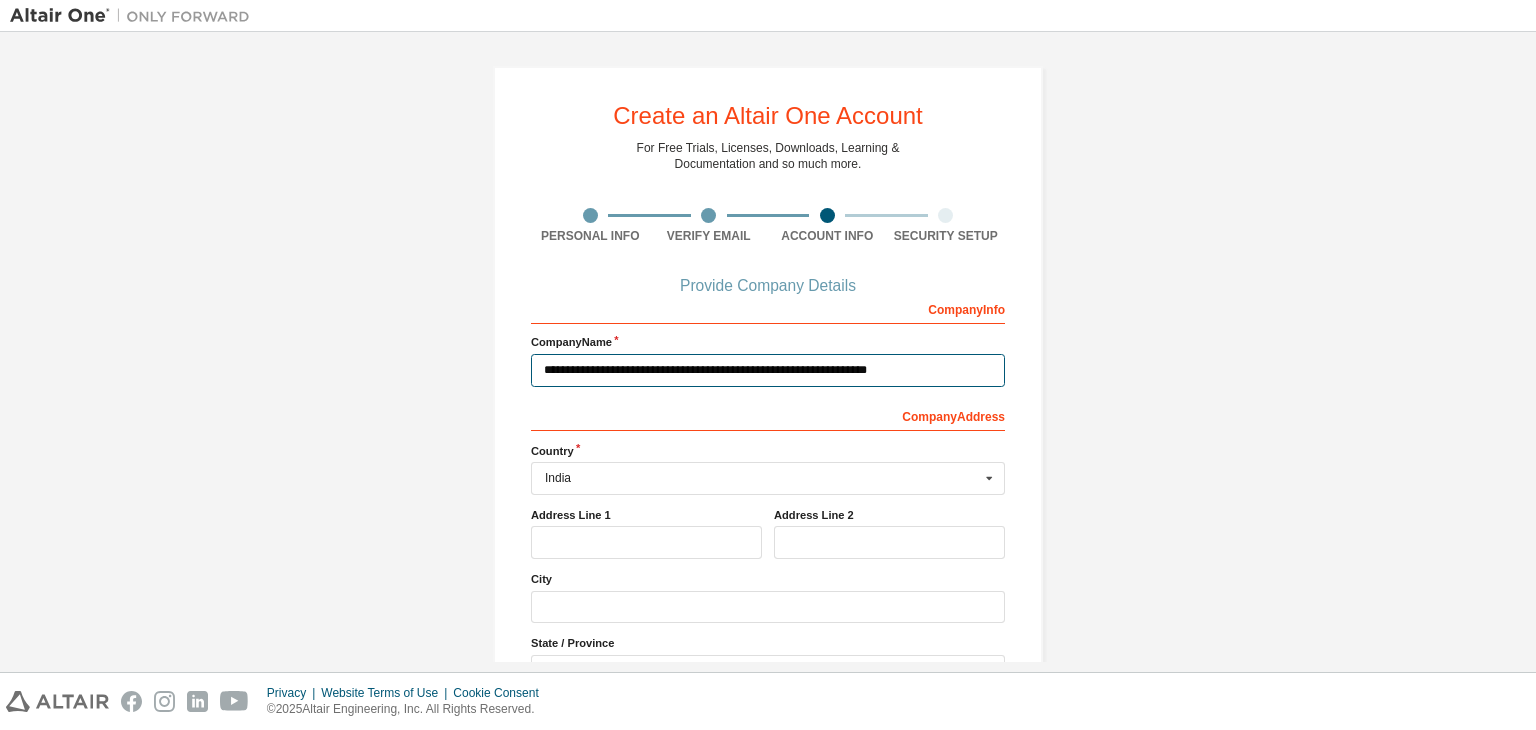 click on "**********" at bounding box center (768, 370) 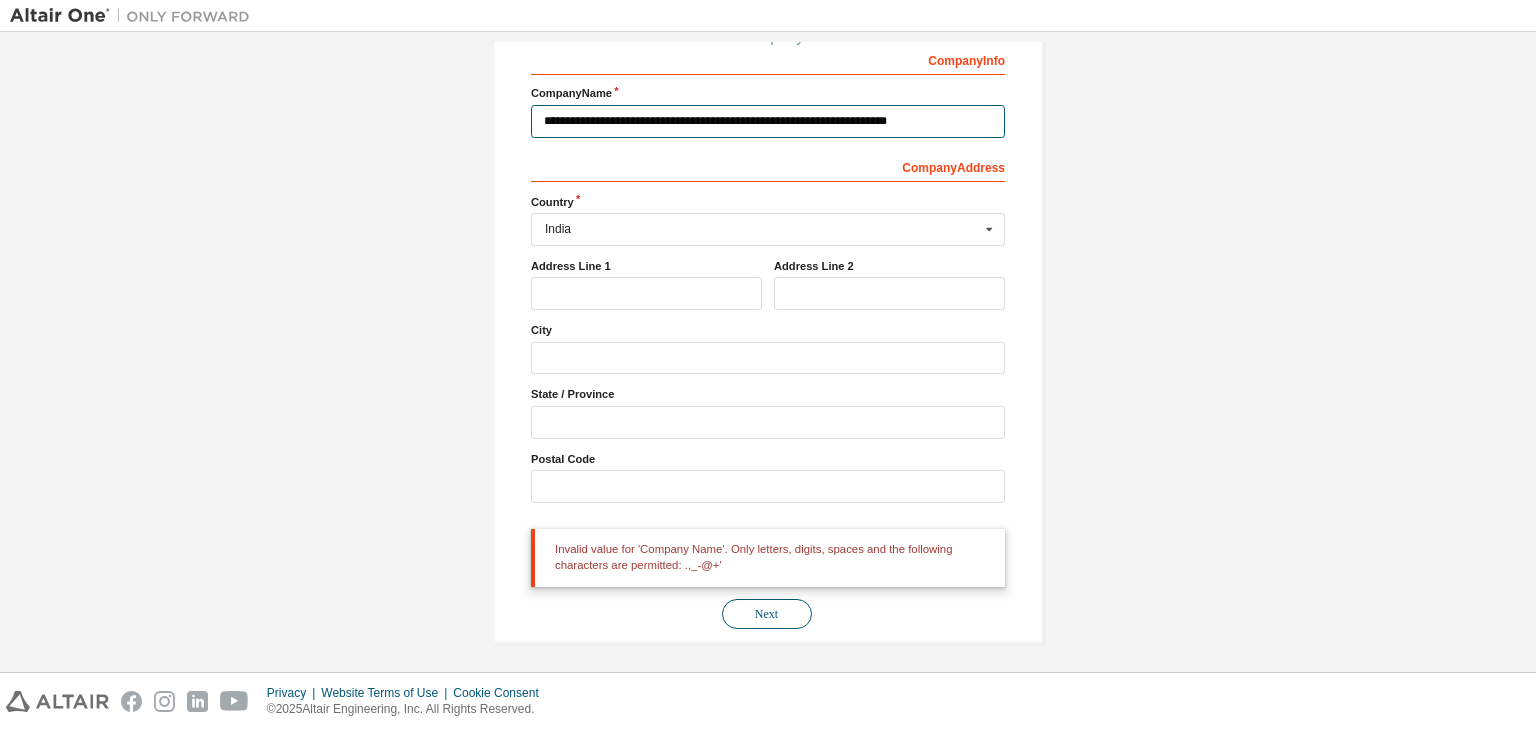 type on "**********" 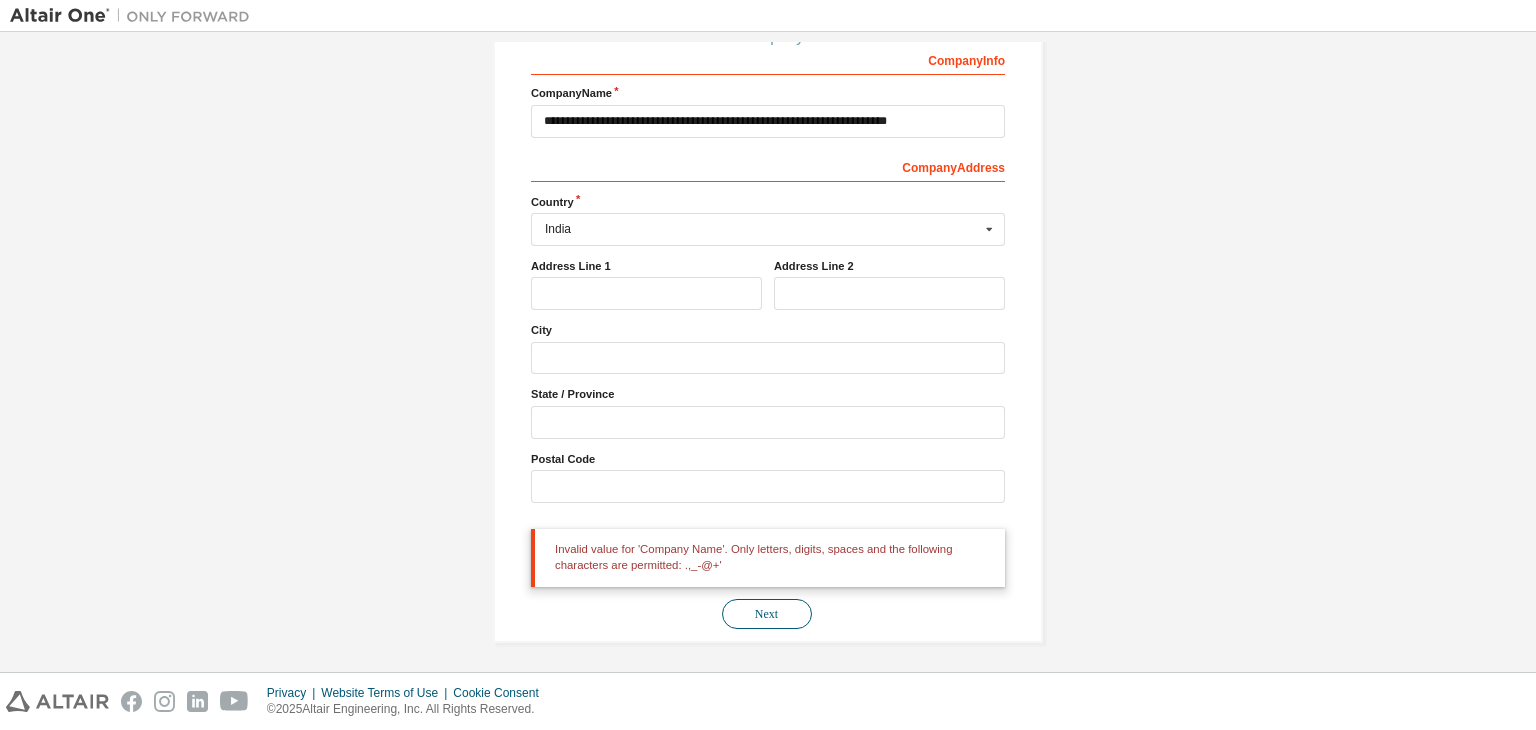 click on "Next" at bounding box center (767, 614) 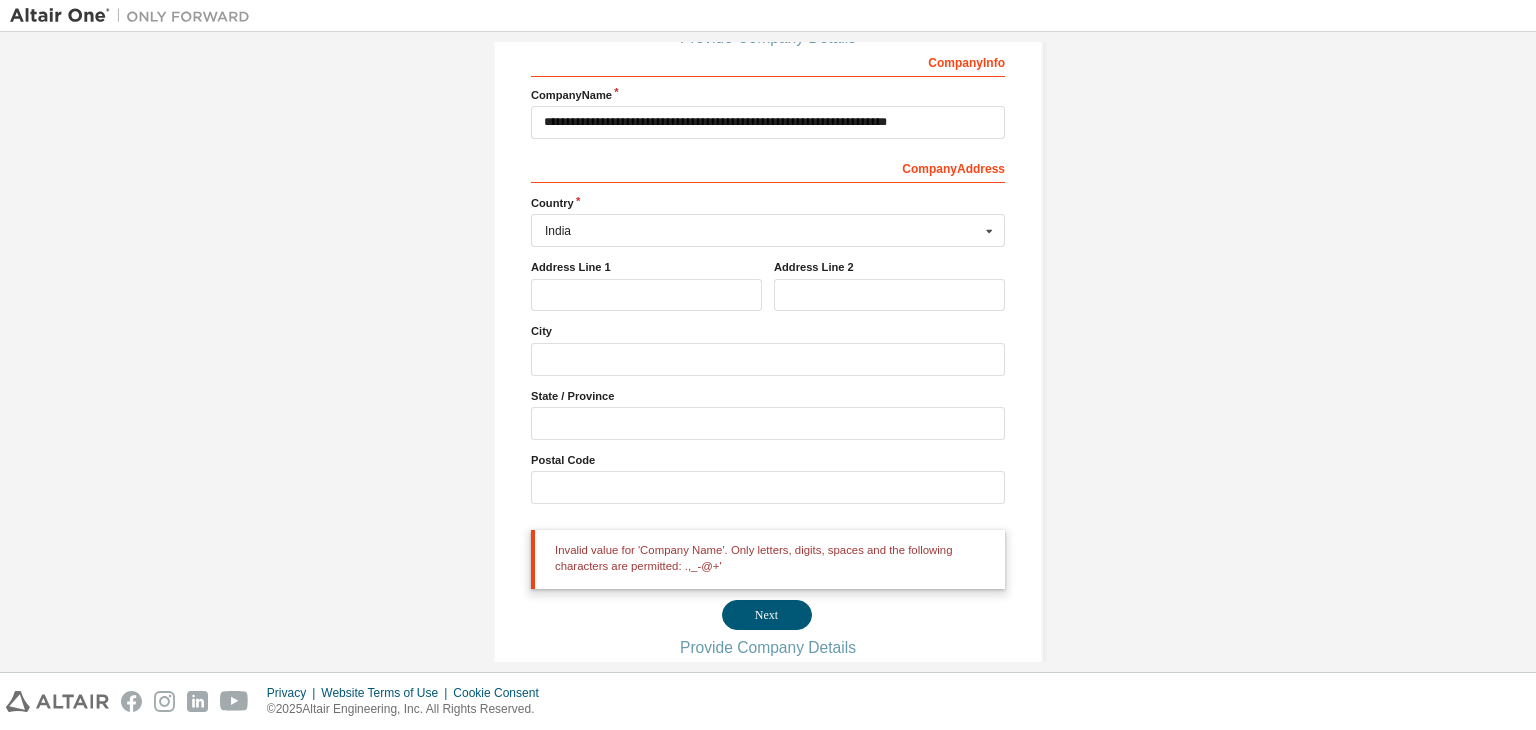 scroll, scrollTop: 0, scrollLeft: 0, axis: both 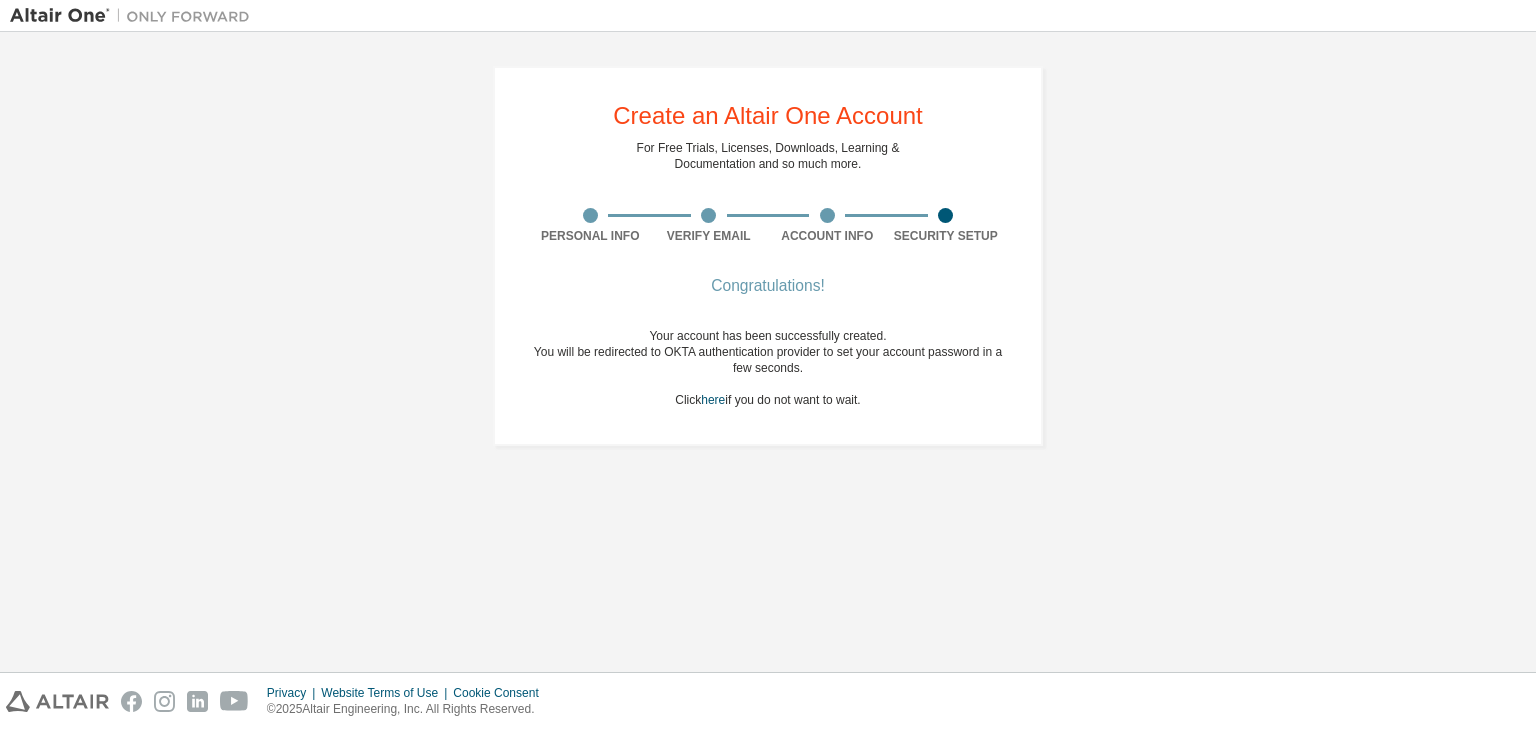 drag, startPoint x: 861, startPoint y: 547, endPoint x: 745, endPoint y: 497, distance: 126.31706 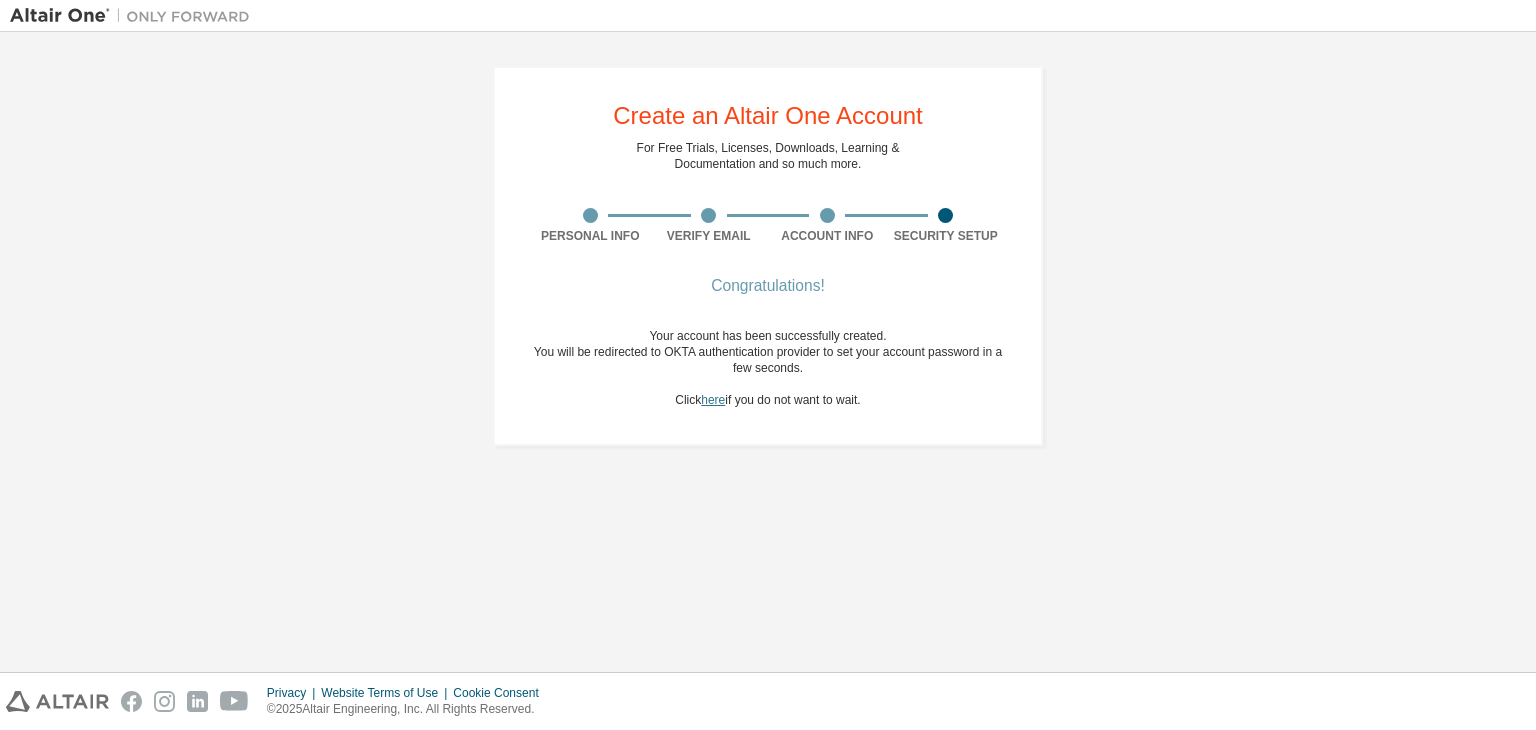 click on "here" at bounding box center [713, 400] 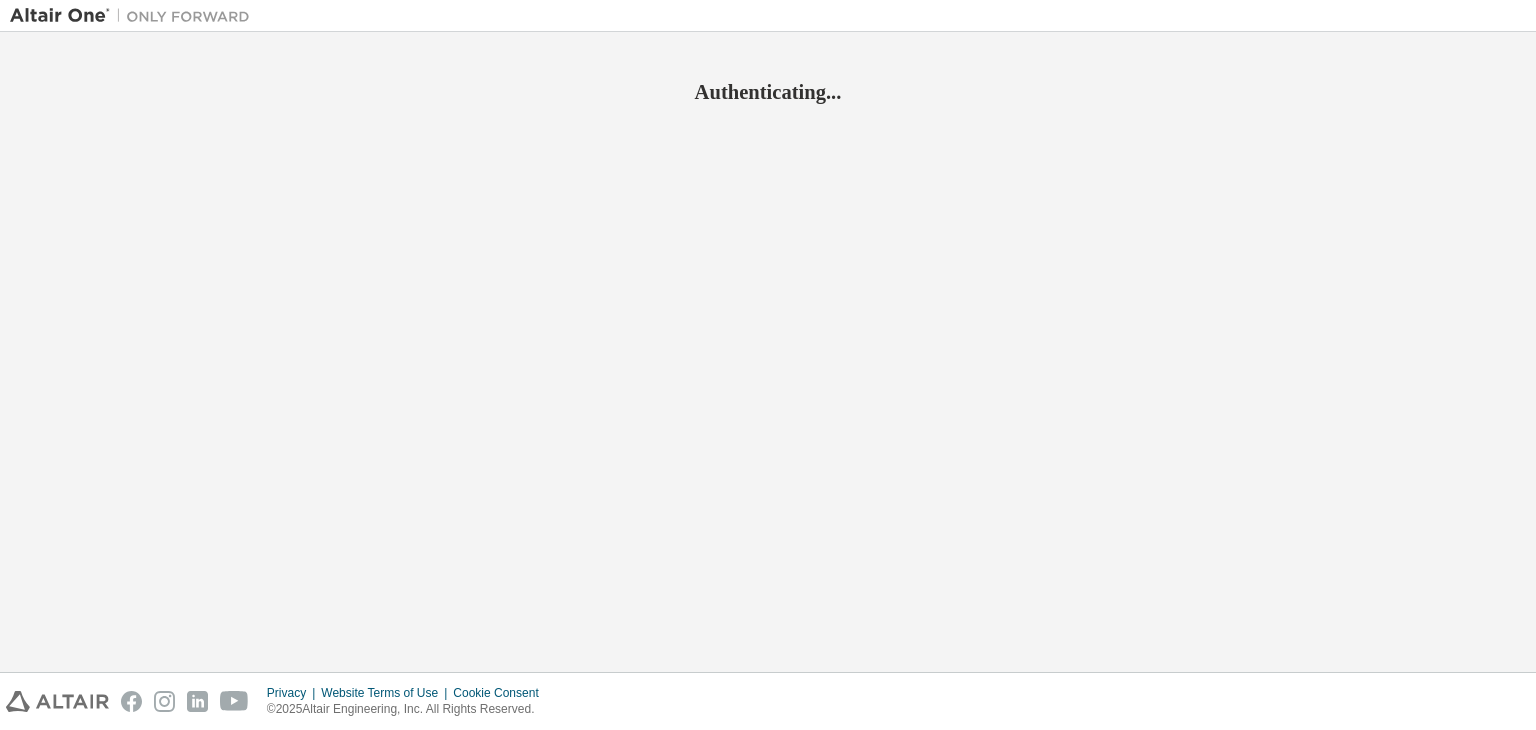 scroll, scrollTop: 0, scrollLeft: 0, axis: both 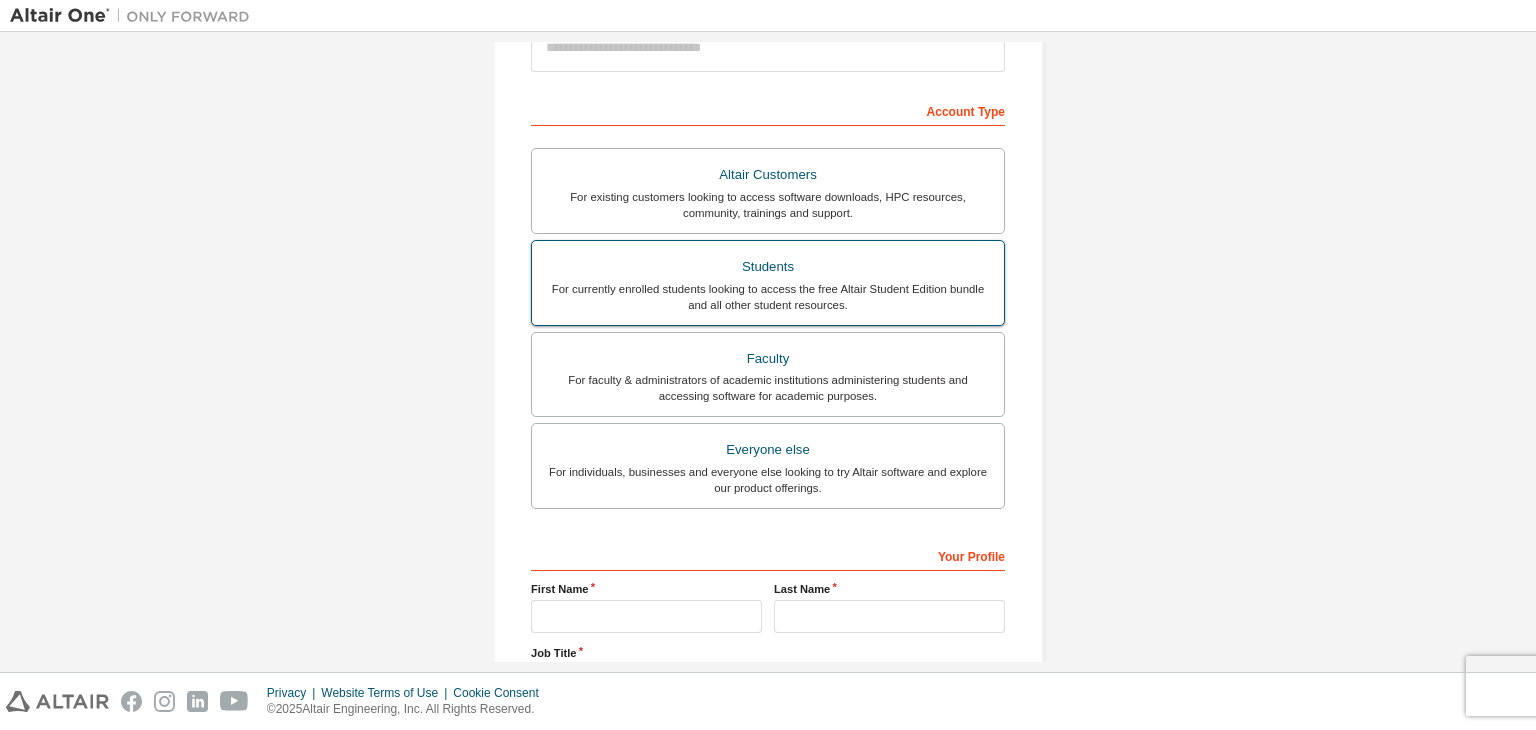 click on "Students For currently enrolled students looking to access the free Altair Student Edition bundle and all other student resources." at bounding box center (768, 283) 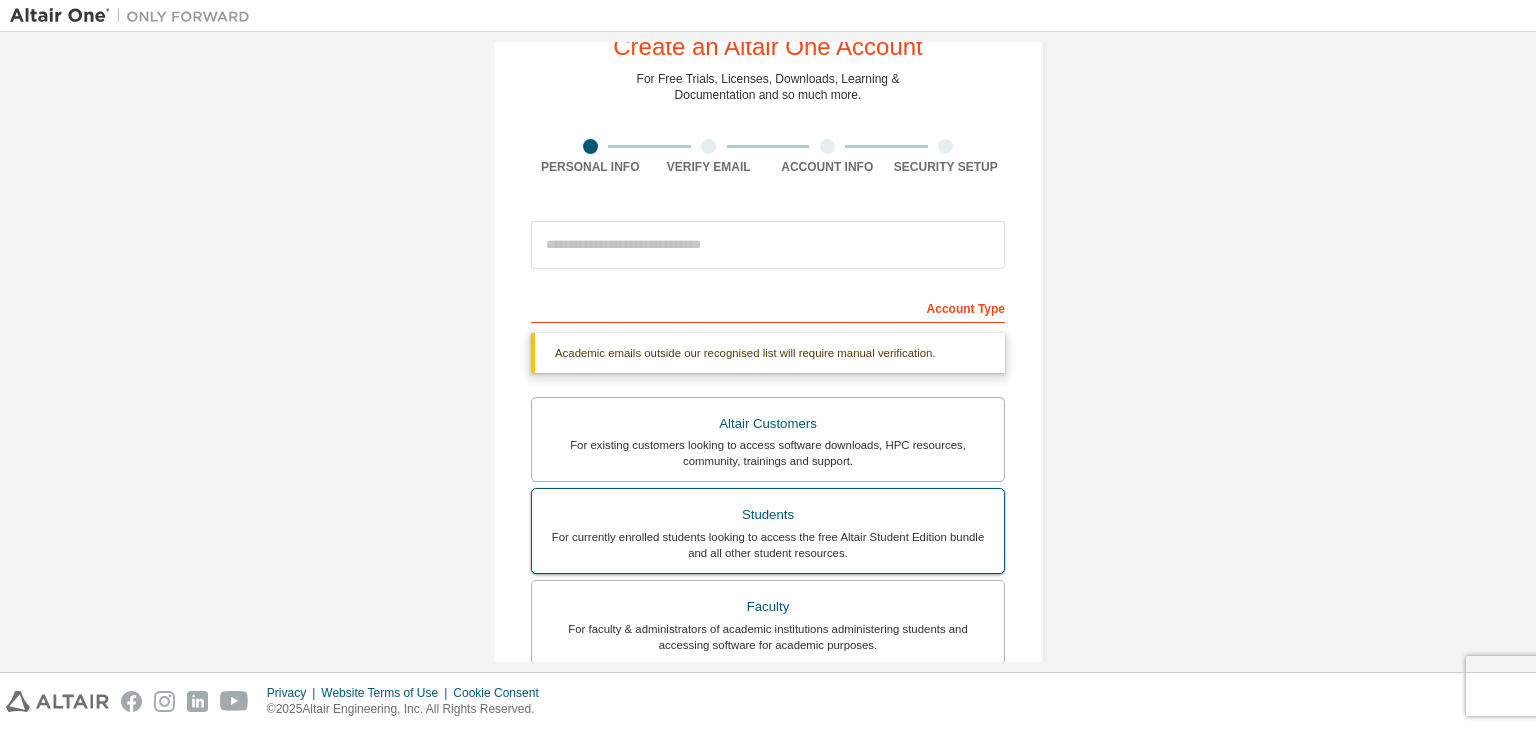 scroll, scrollTop: 0, scrollLeft: 0, axis: both 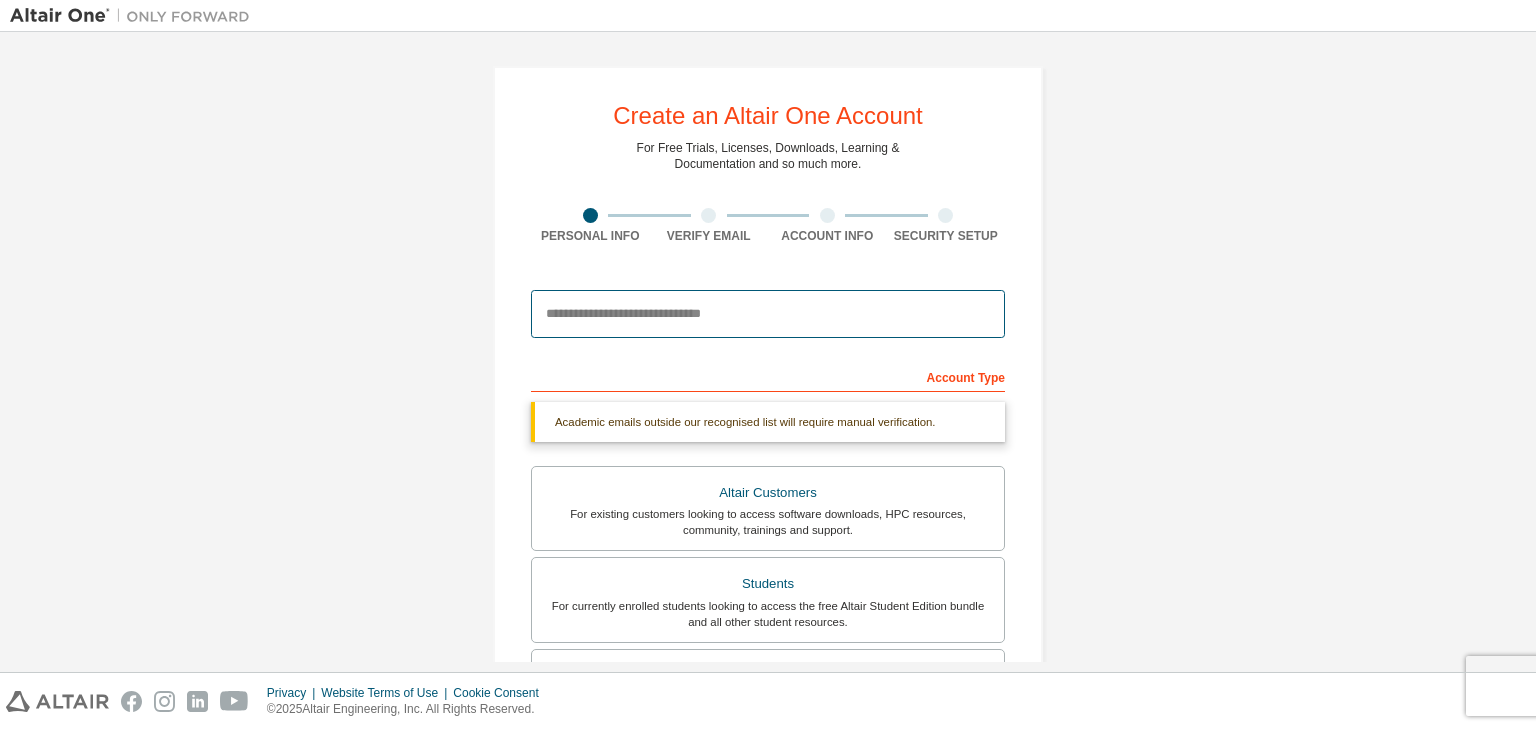 click at bounding box center [768, 314] 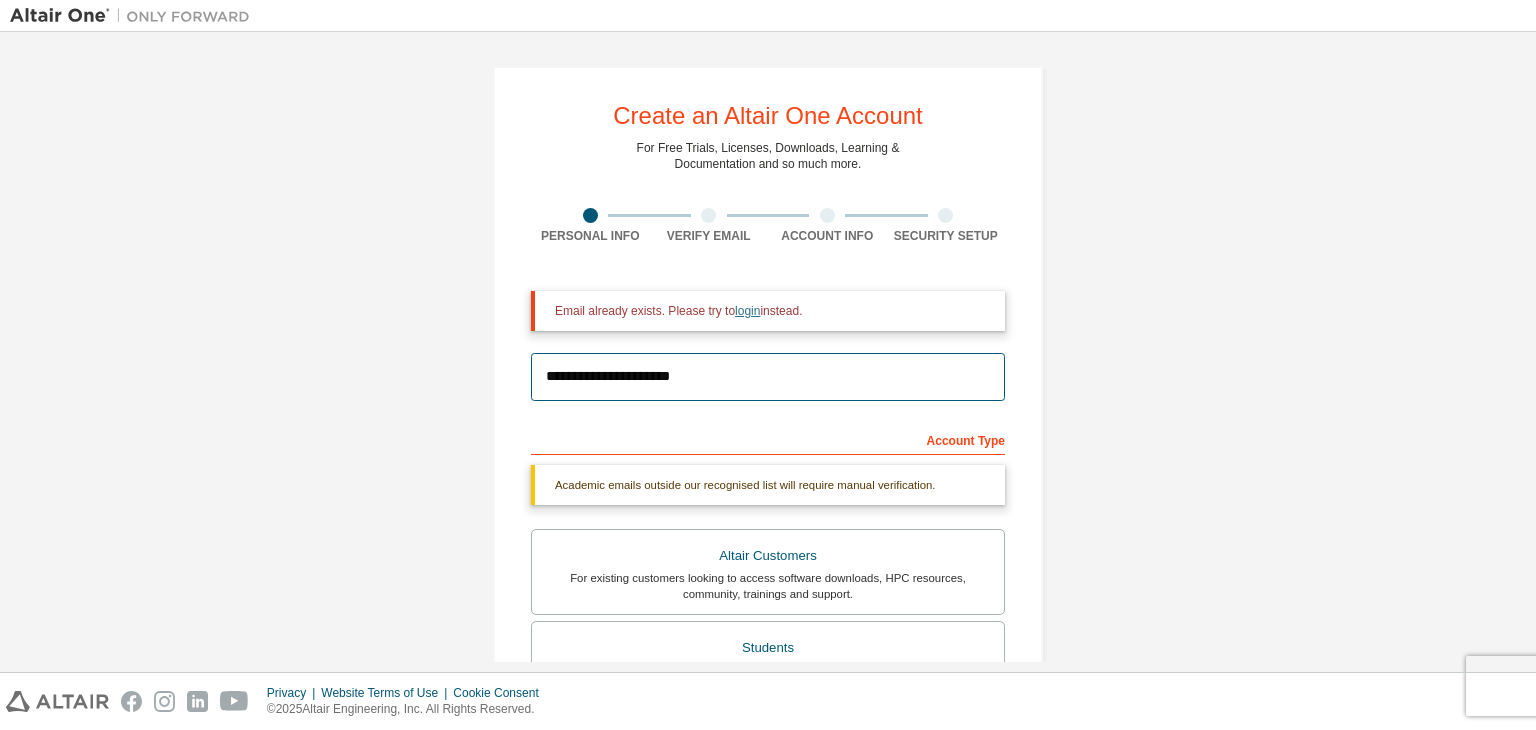 type on "**********" 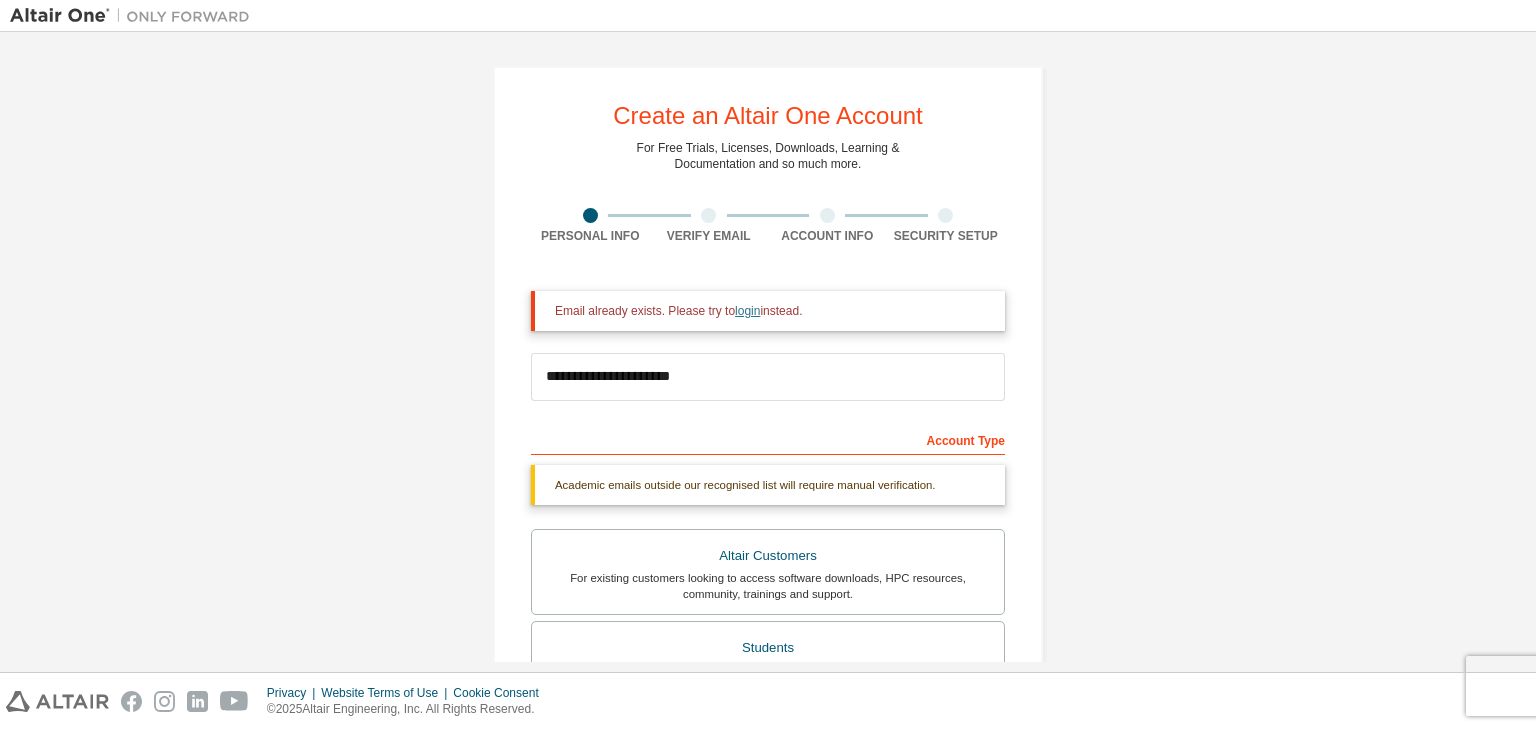 click on "login" at bounding box center [747, 311] 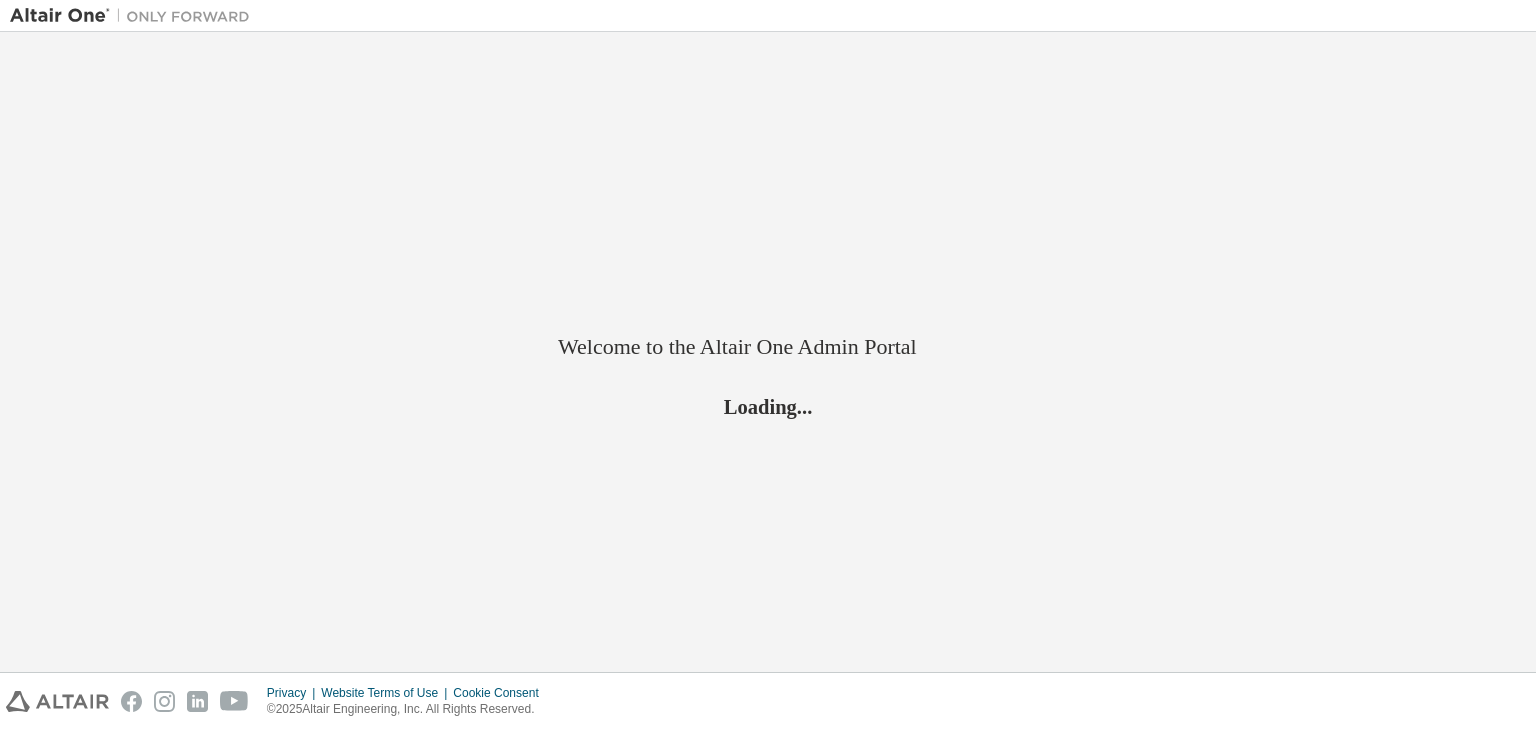 scroll, scrollTop: 0, scrollLeft: 0, axis: both 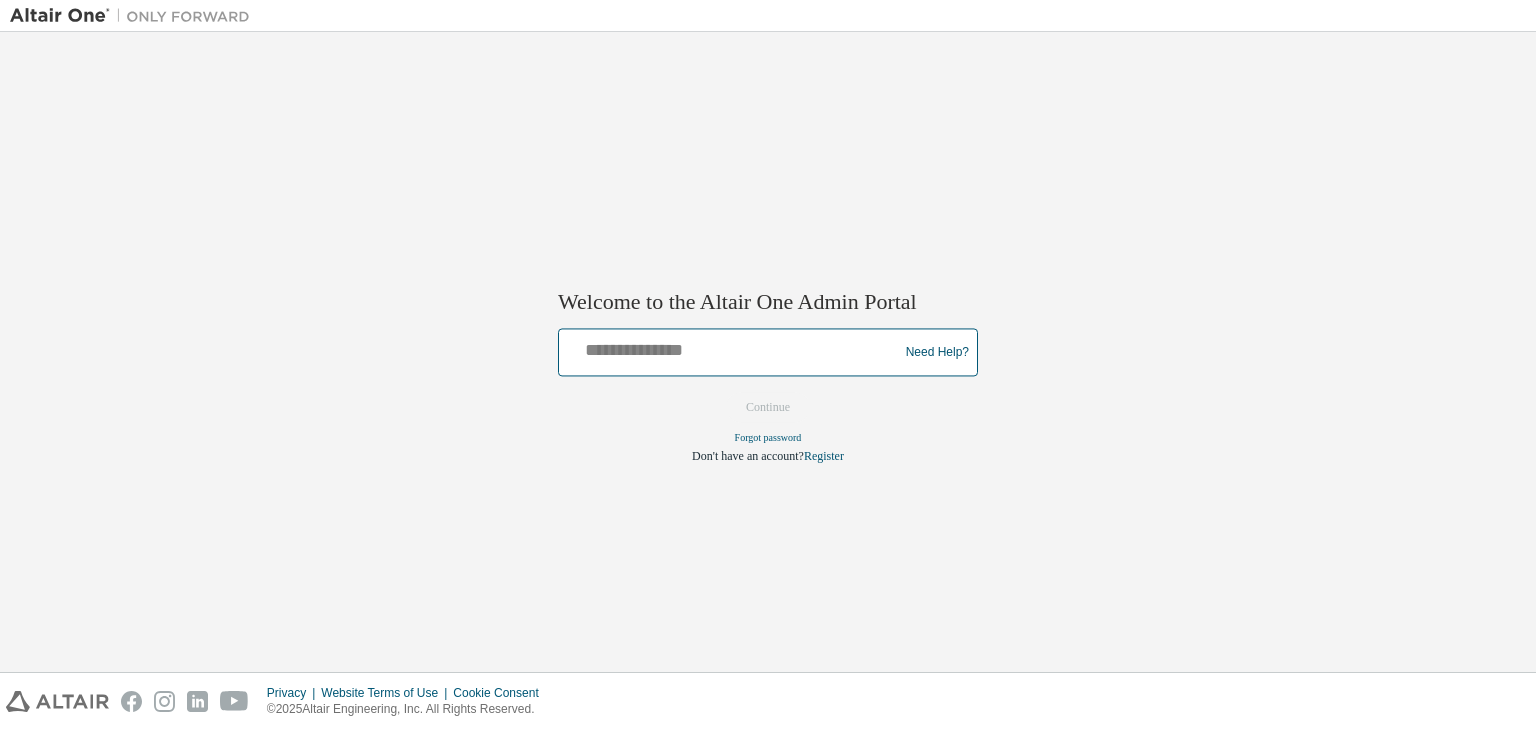 click at bounding box center [731, 348] 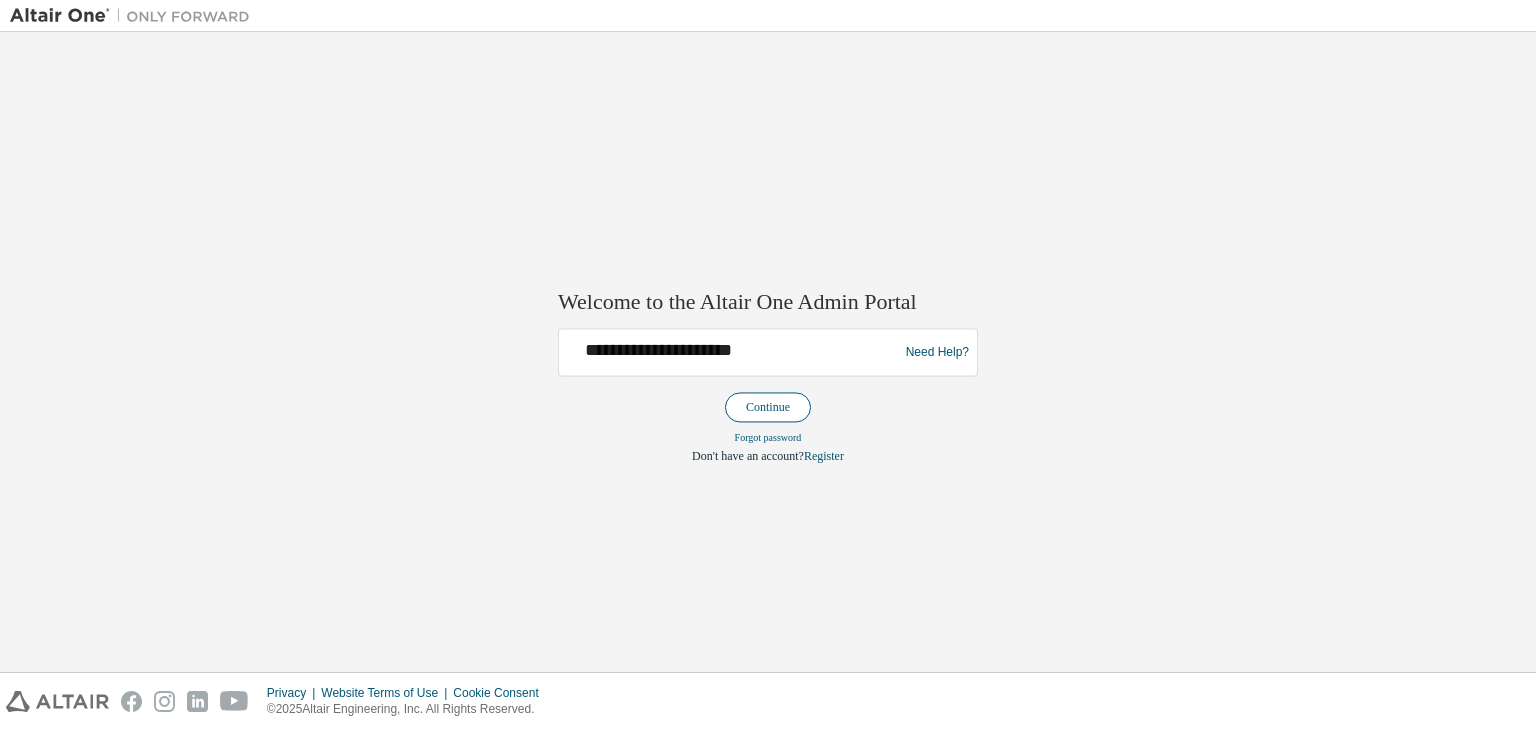 click on "Continue" at bounding box center (768, 408) 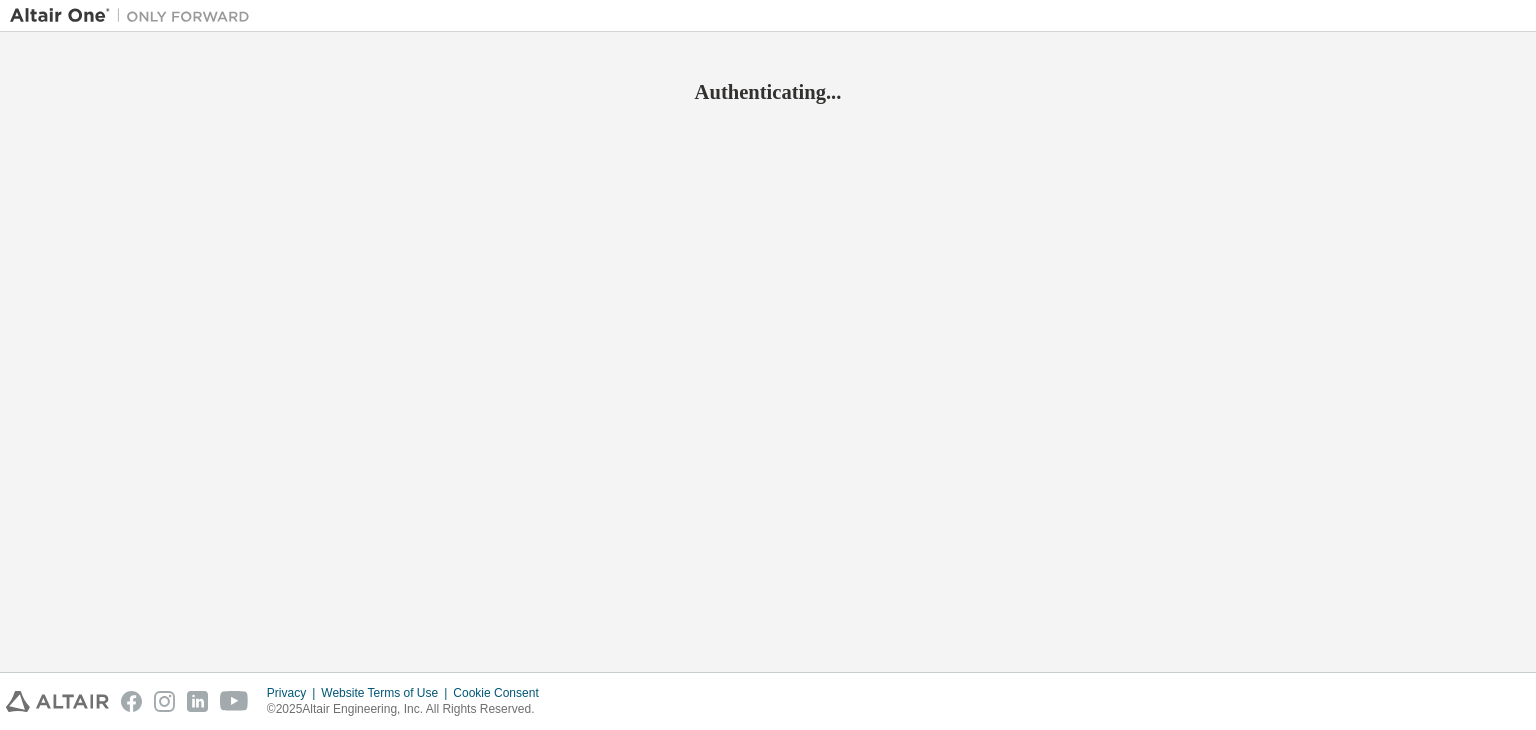 scroll, scrollTop: 0, scrollLeft: 0, axis: both 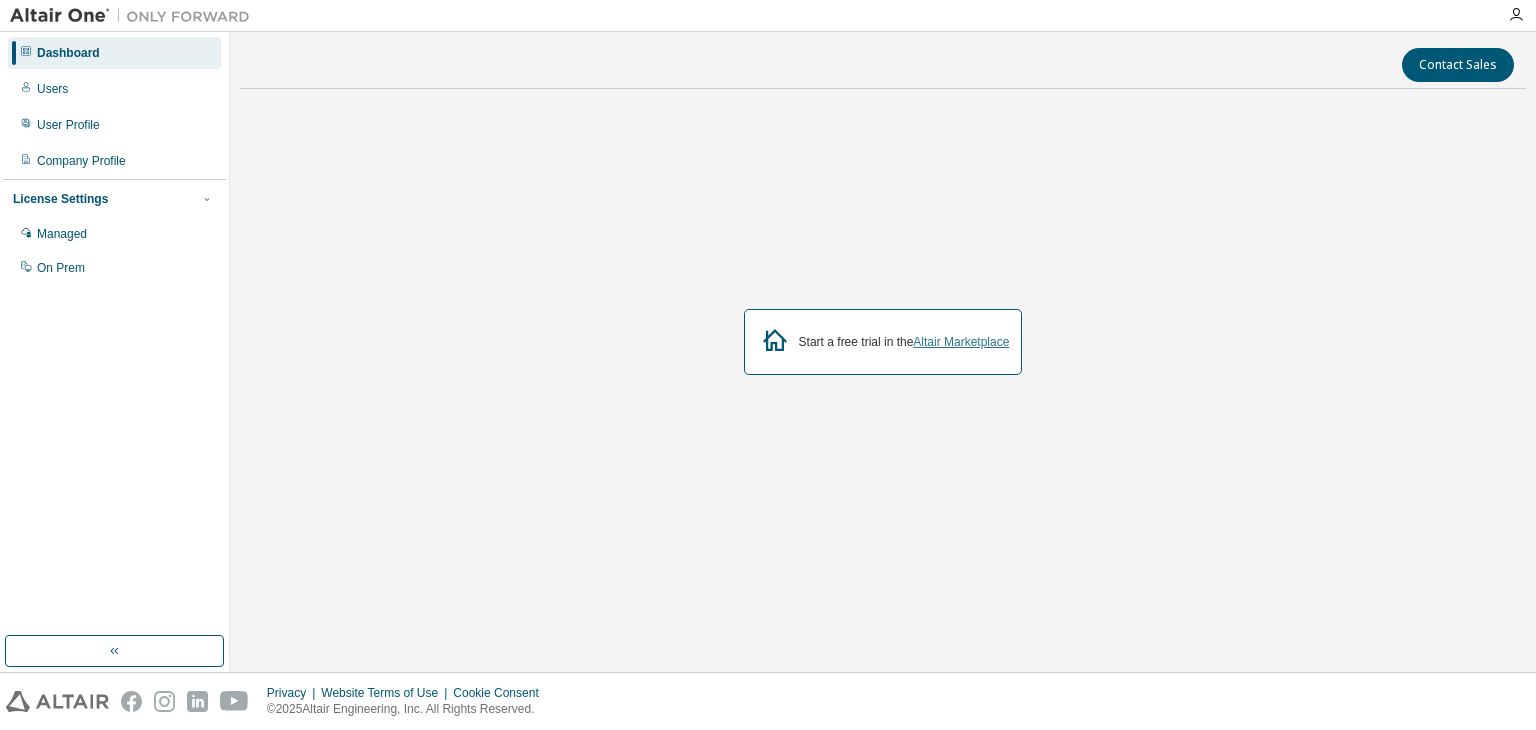 click on "Altair Marketplace" at bounding box center (961, 342) 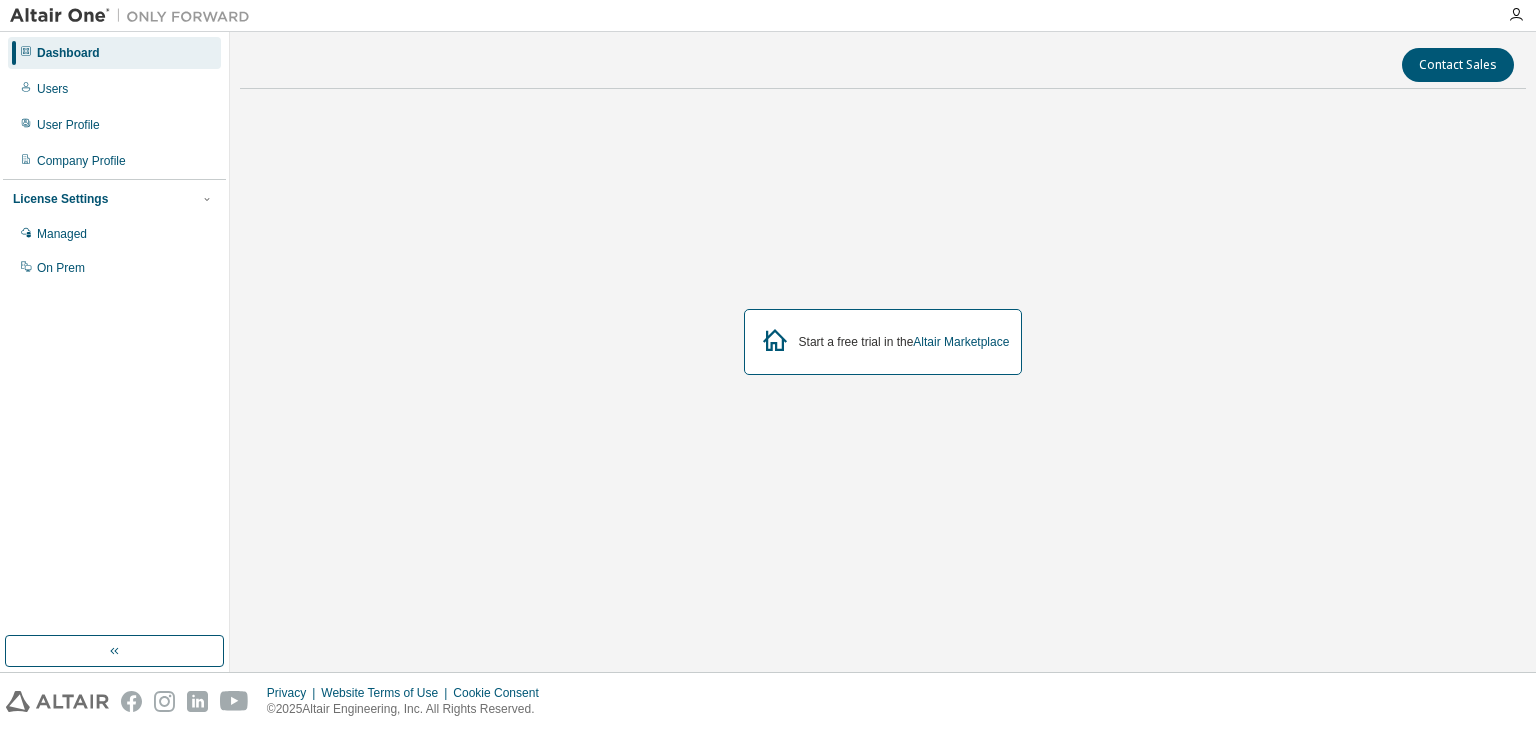 scroll, scrollTop: 0, scrollLeft: 0, axis: both 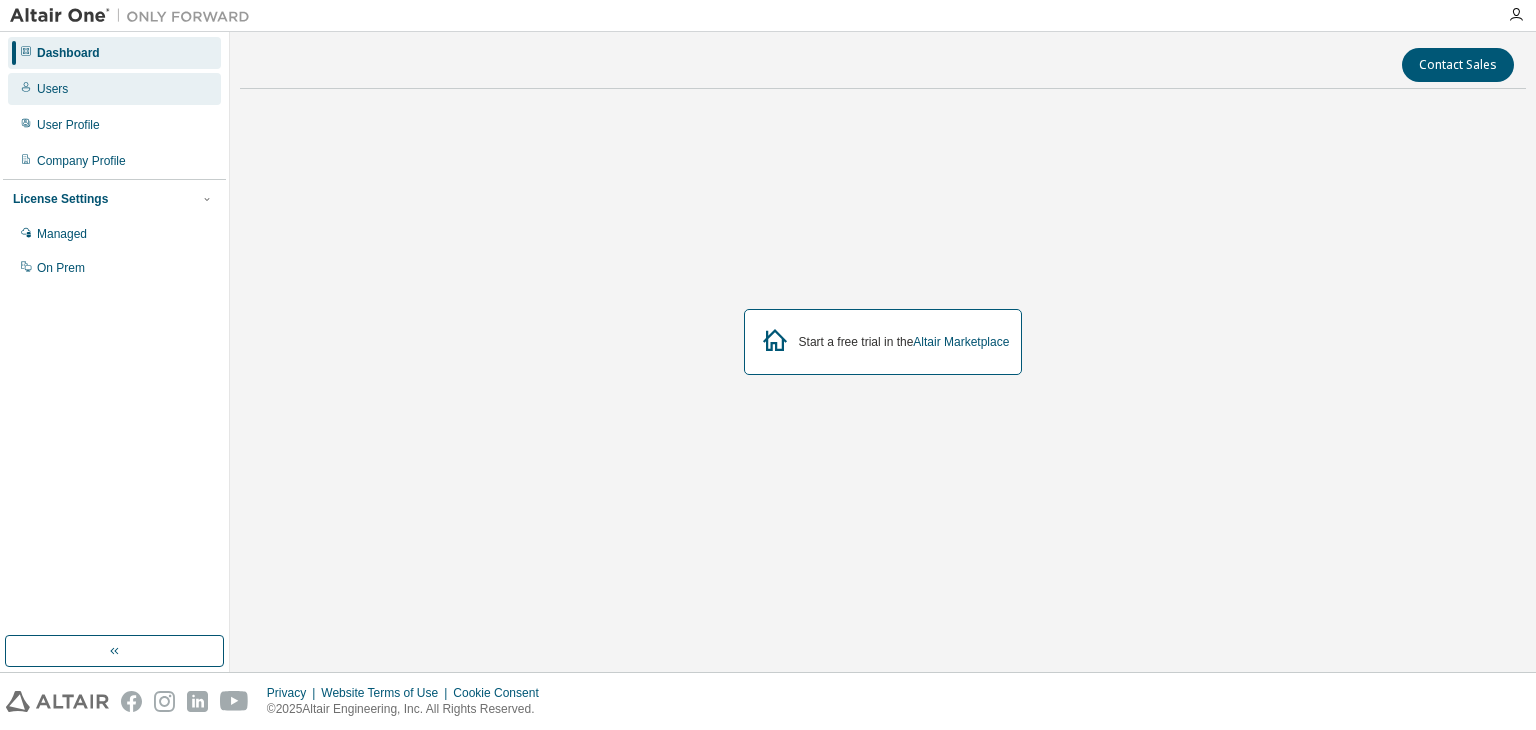 click on "Users" at bounding box center [114, 89] 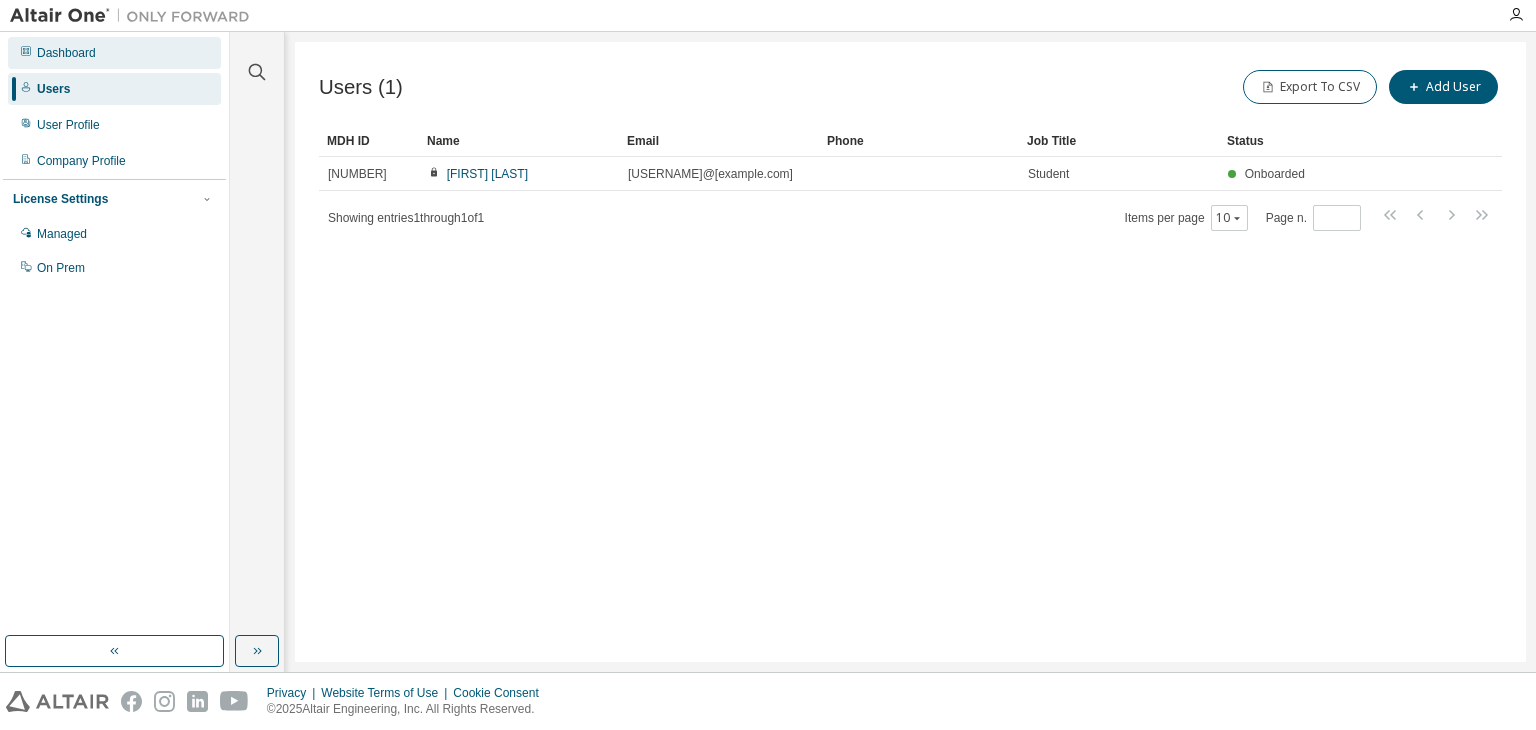 click on "Dashboard" at bounding box center [114, 53] 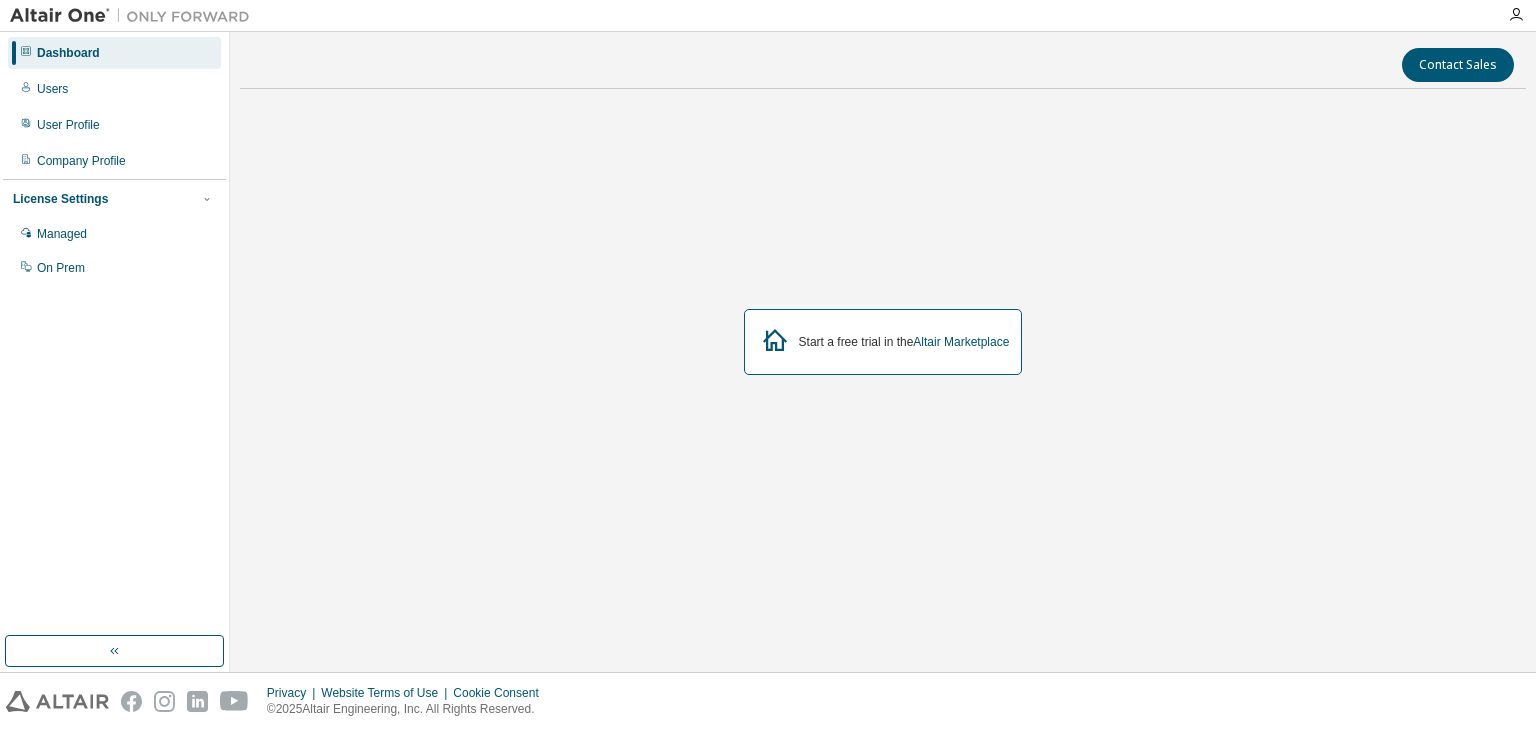 scroll, scrollTop: 0, scrollLeft: 0, axis: both 